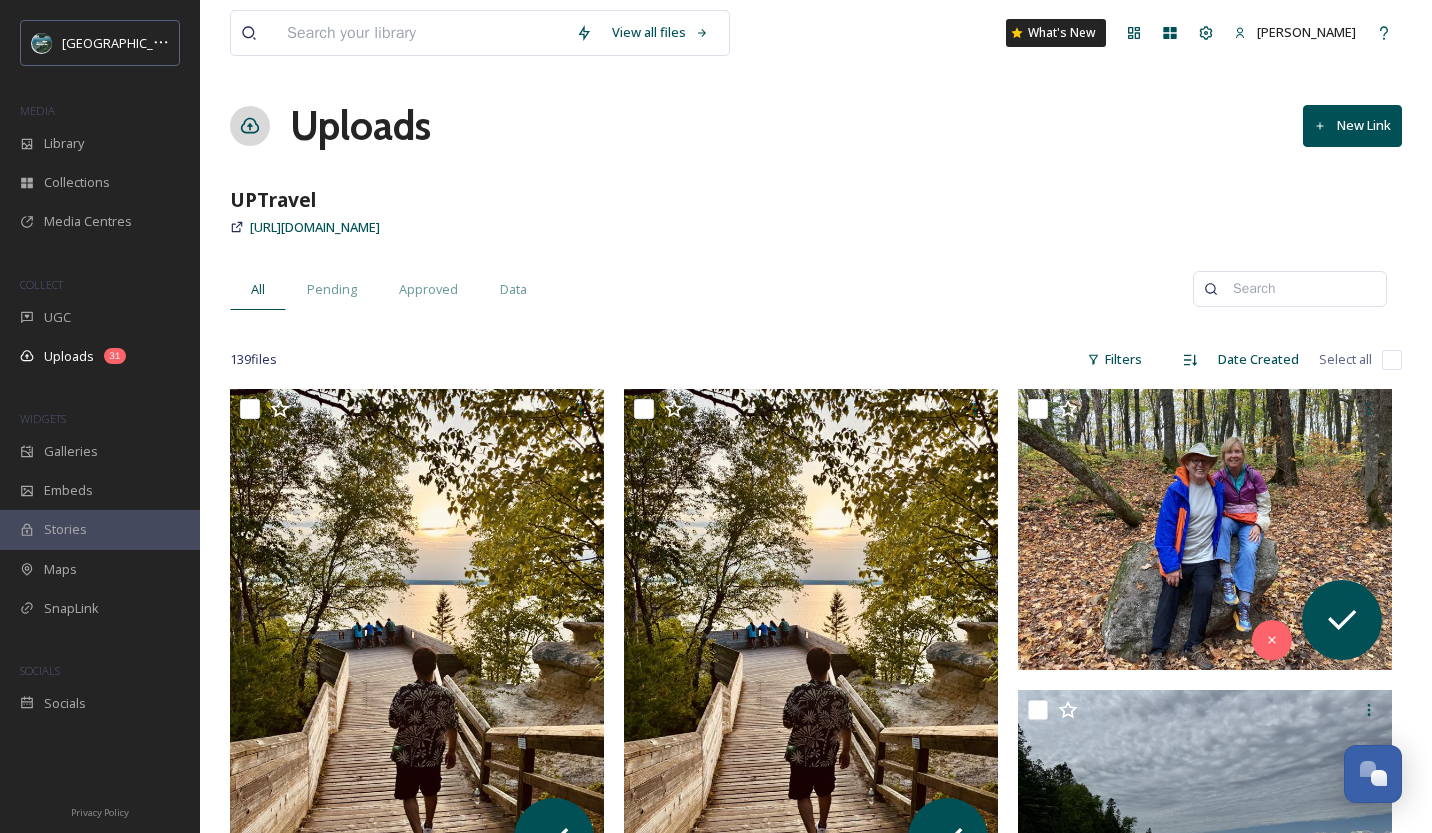 scroll, scrollTop: 0, scrollLeft: 0, axis: both 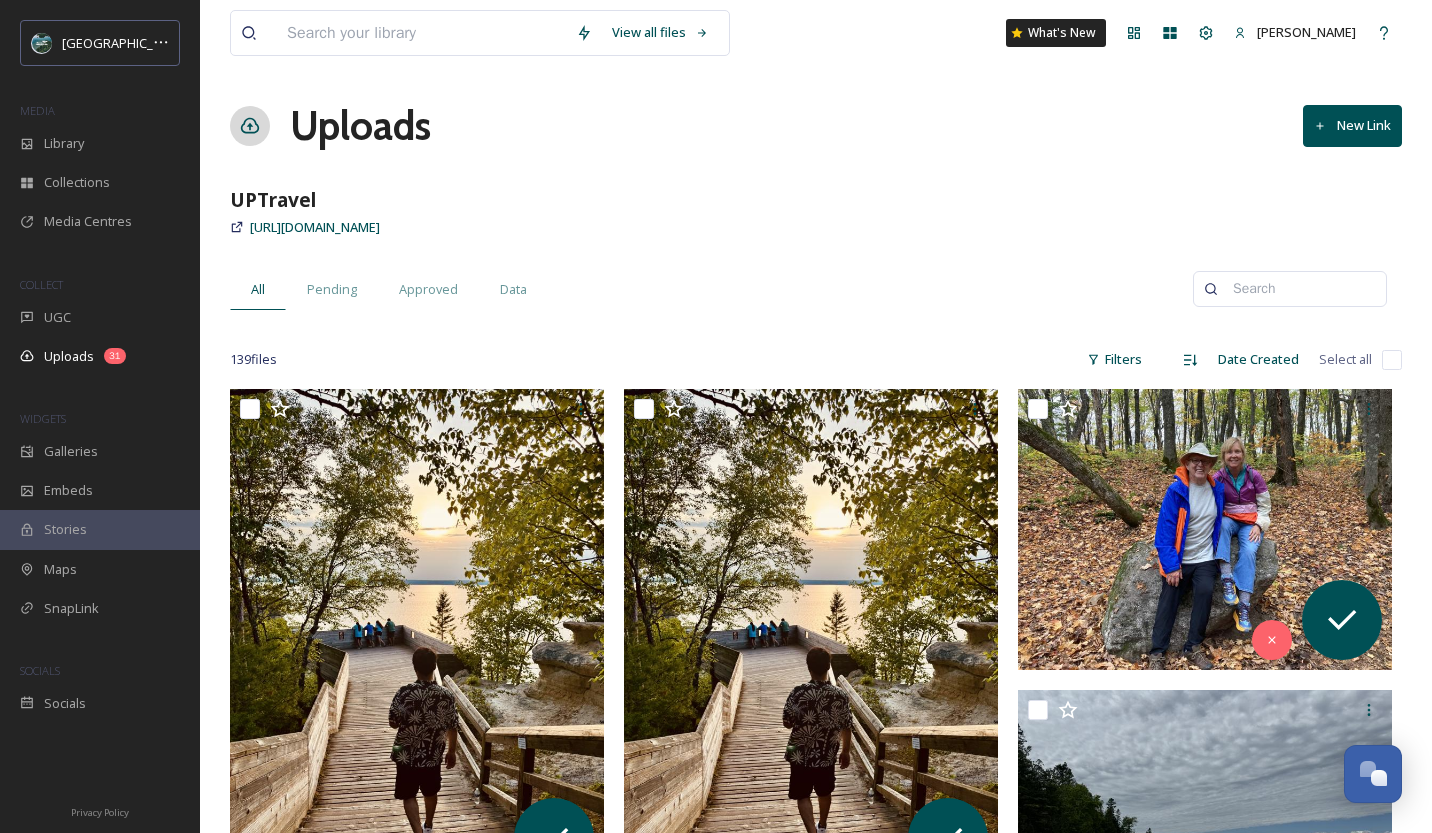 click at bounding box center (421, 33) 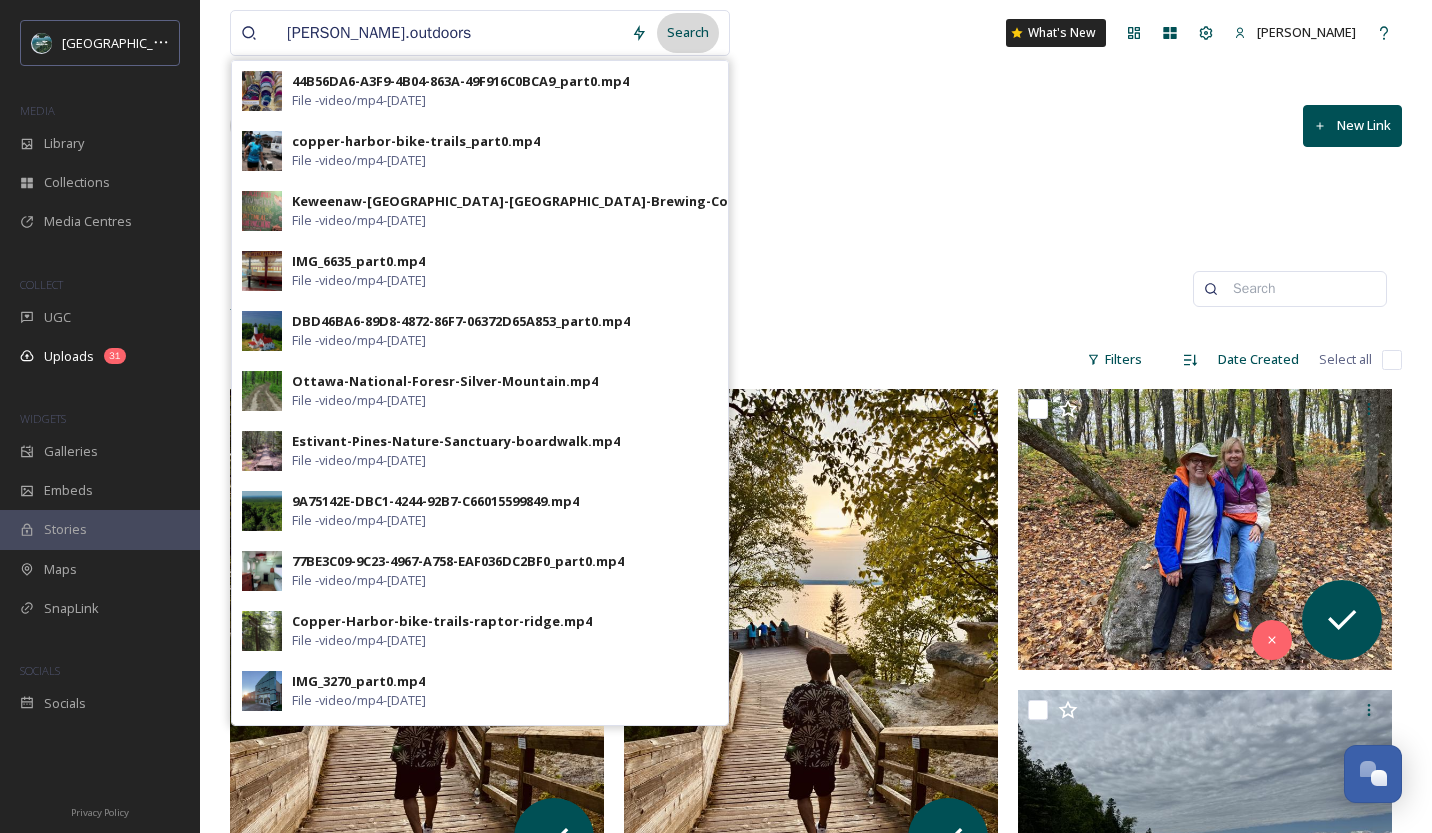 type on "heather.outdoors" 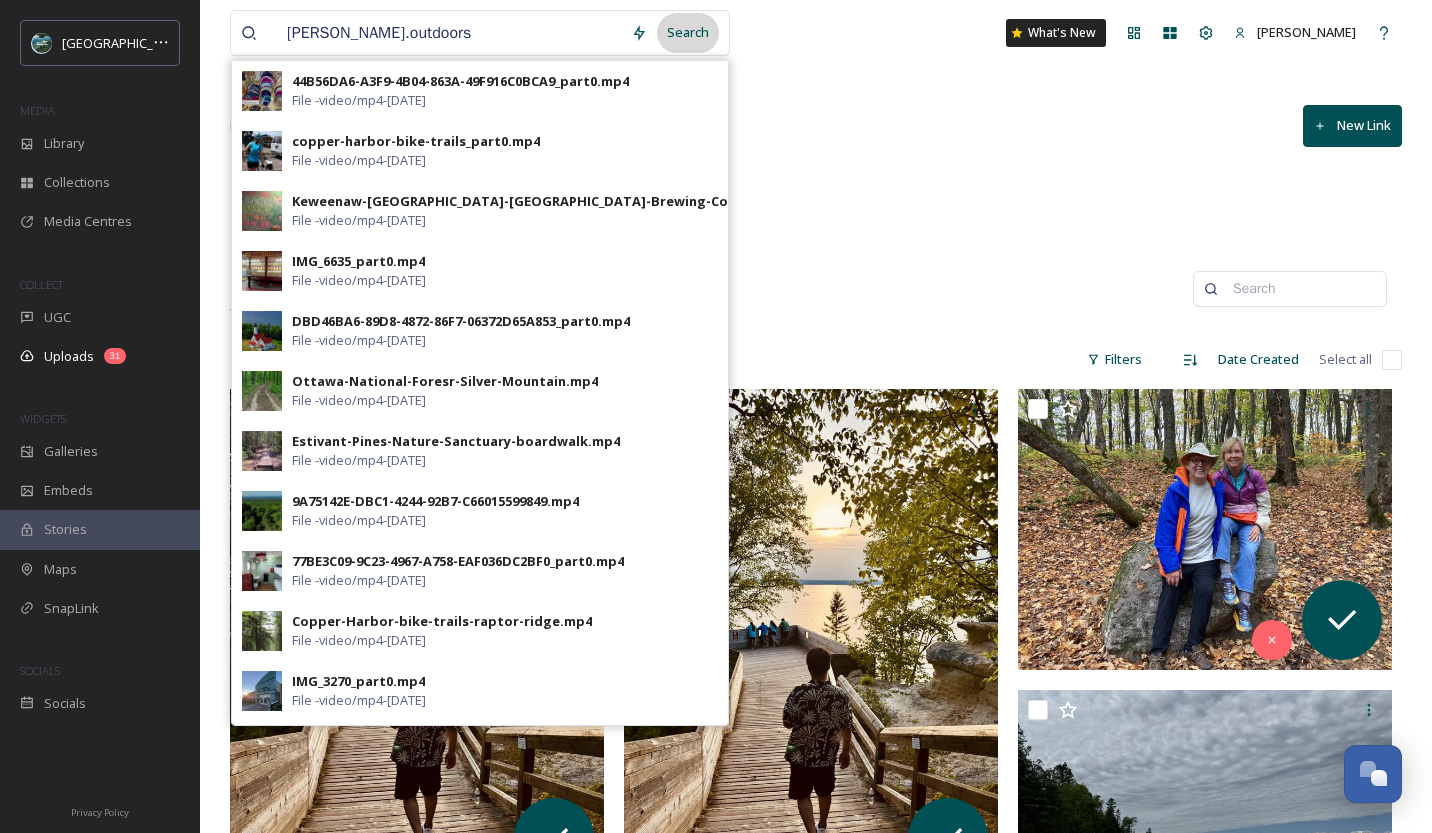 click on "Search" at bounding box center (688, 32) 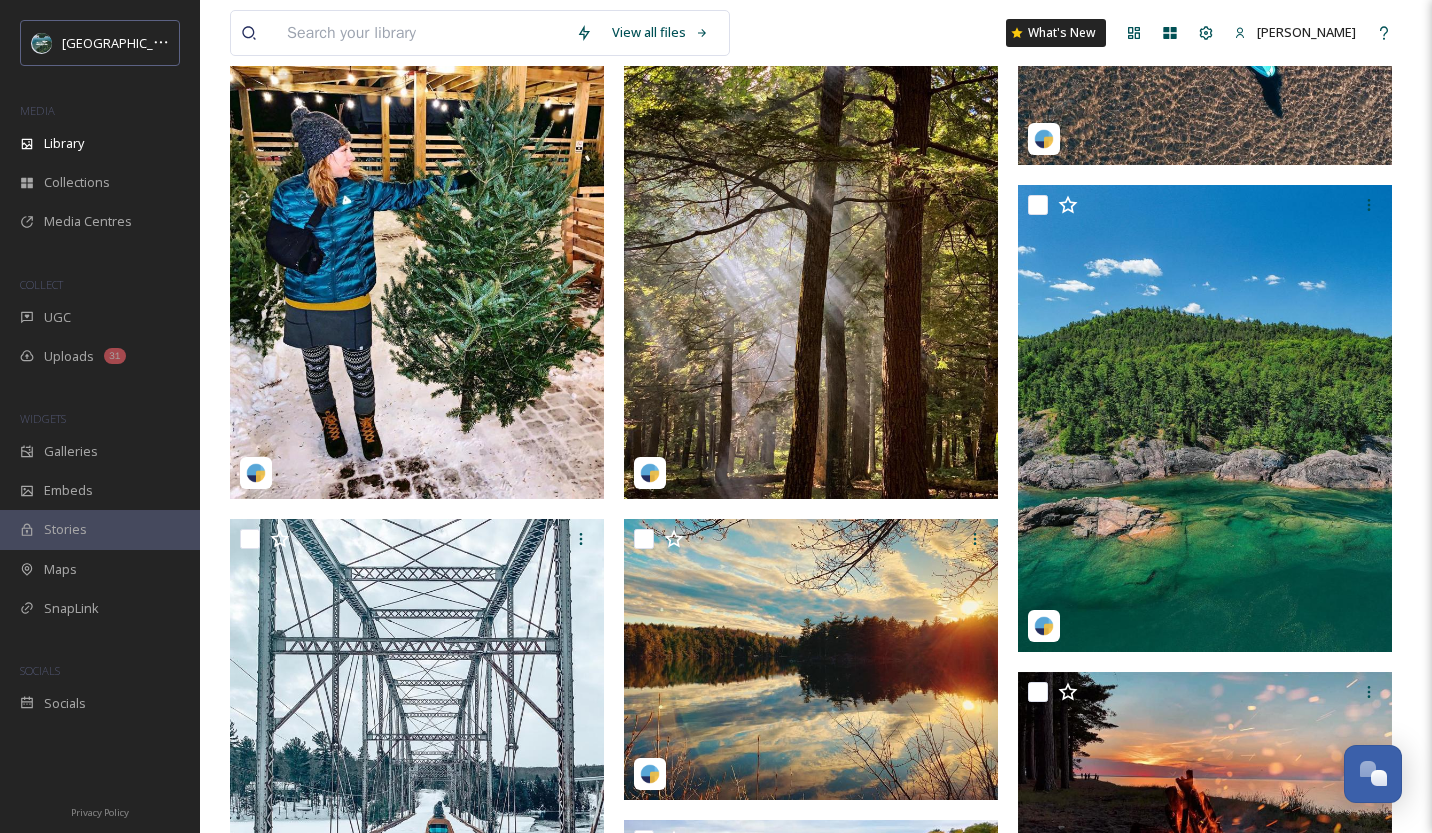 scroll, scrollTop: 2710, scrollLeft: 0, axis: vertical 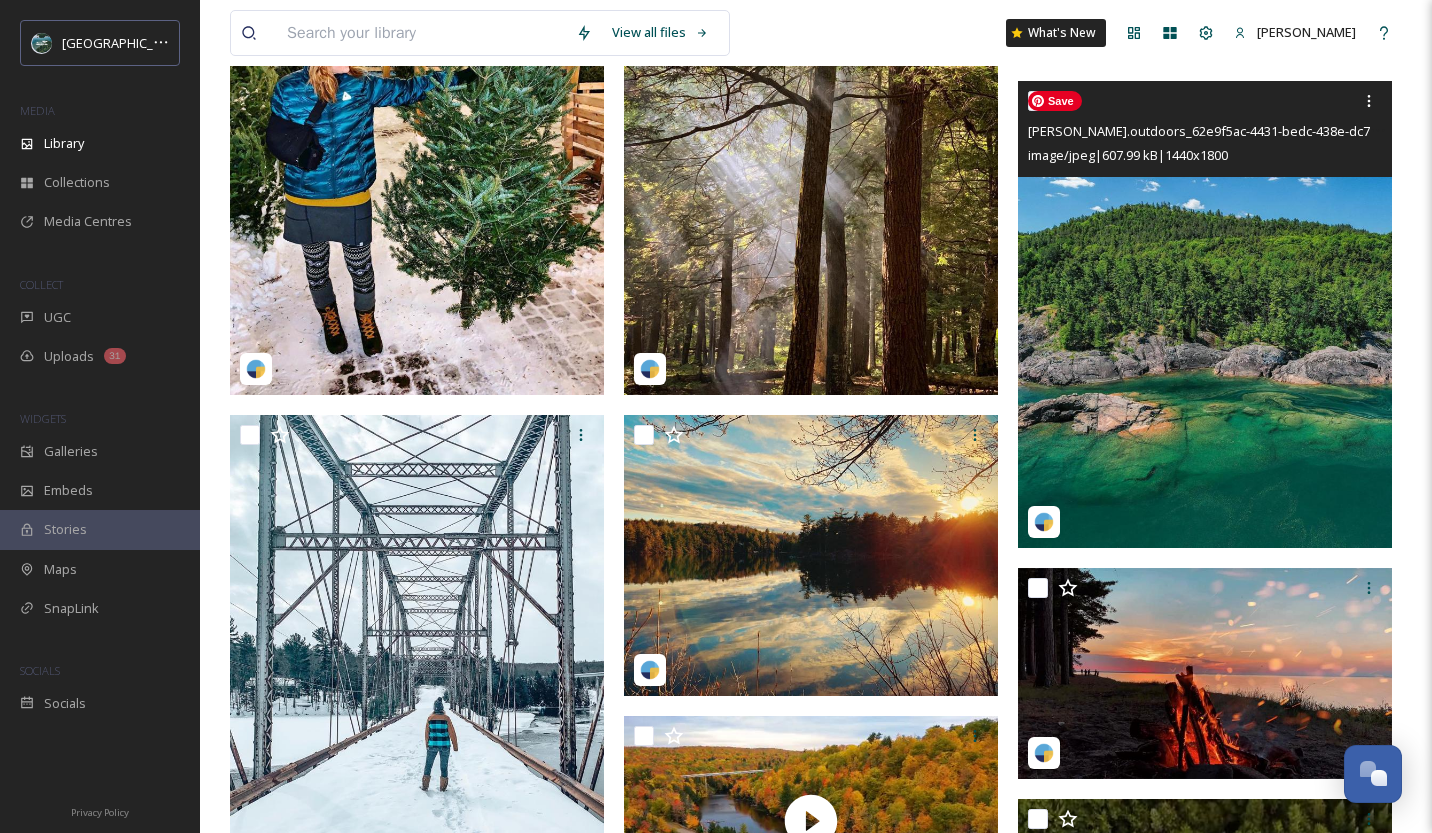 click at bounding box center [1205, 315] 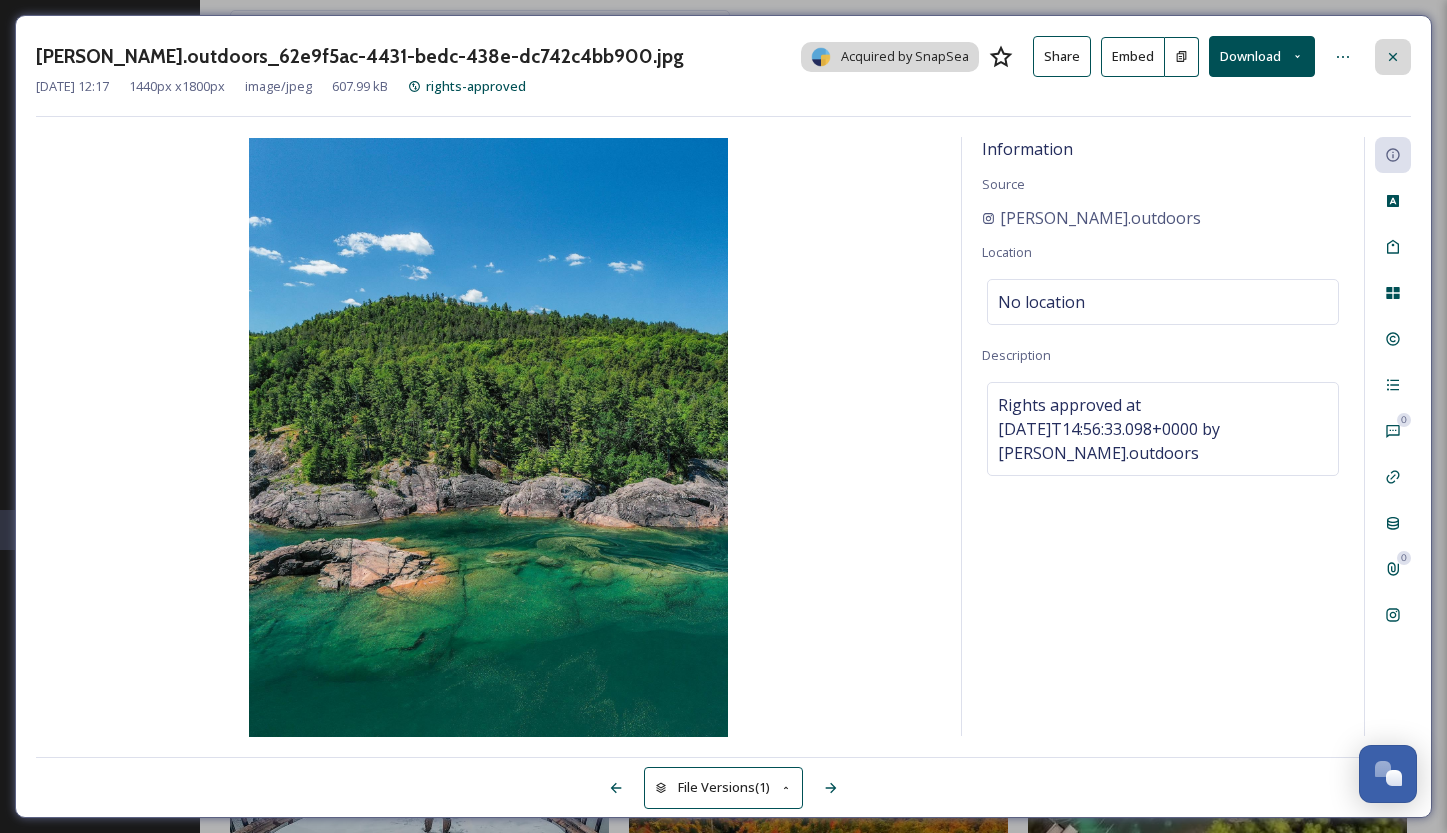 click at bounding box center [1393, 57] 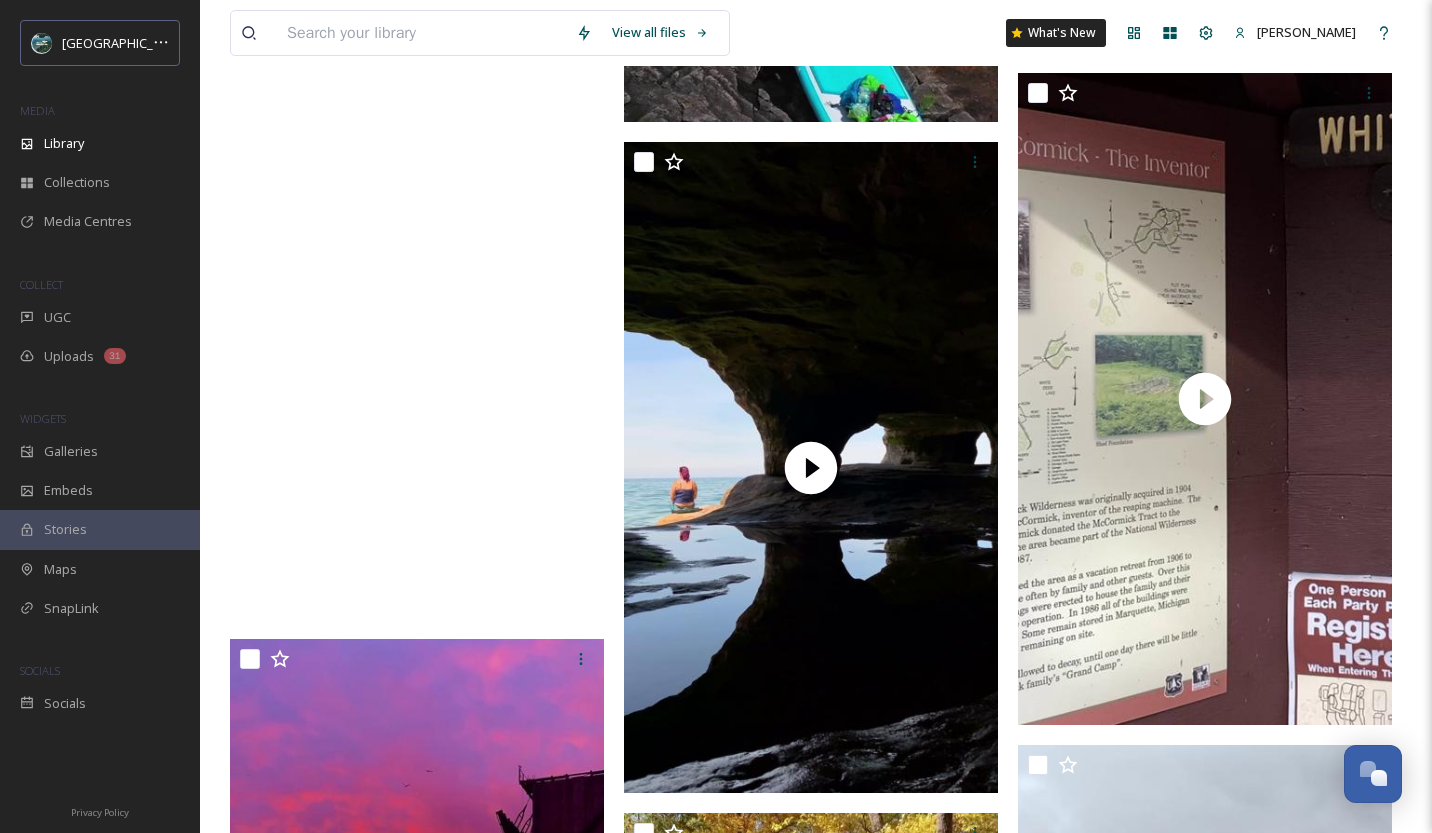 scroll, scrollTop: 8589, scrollLeft: 0, axis: vertical 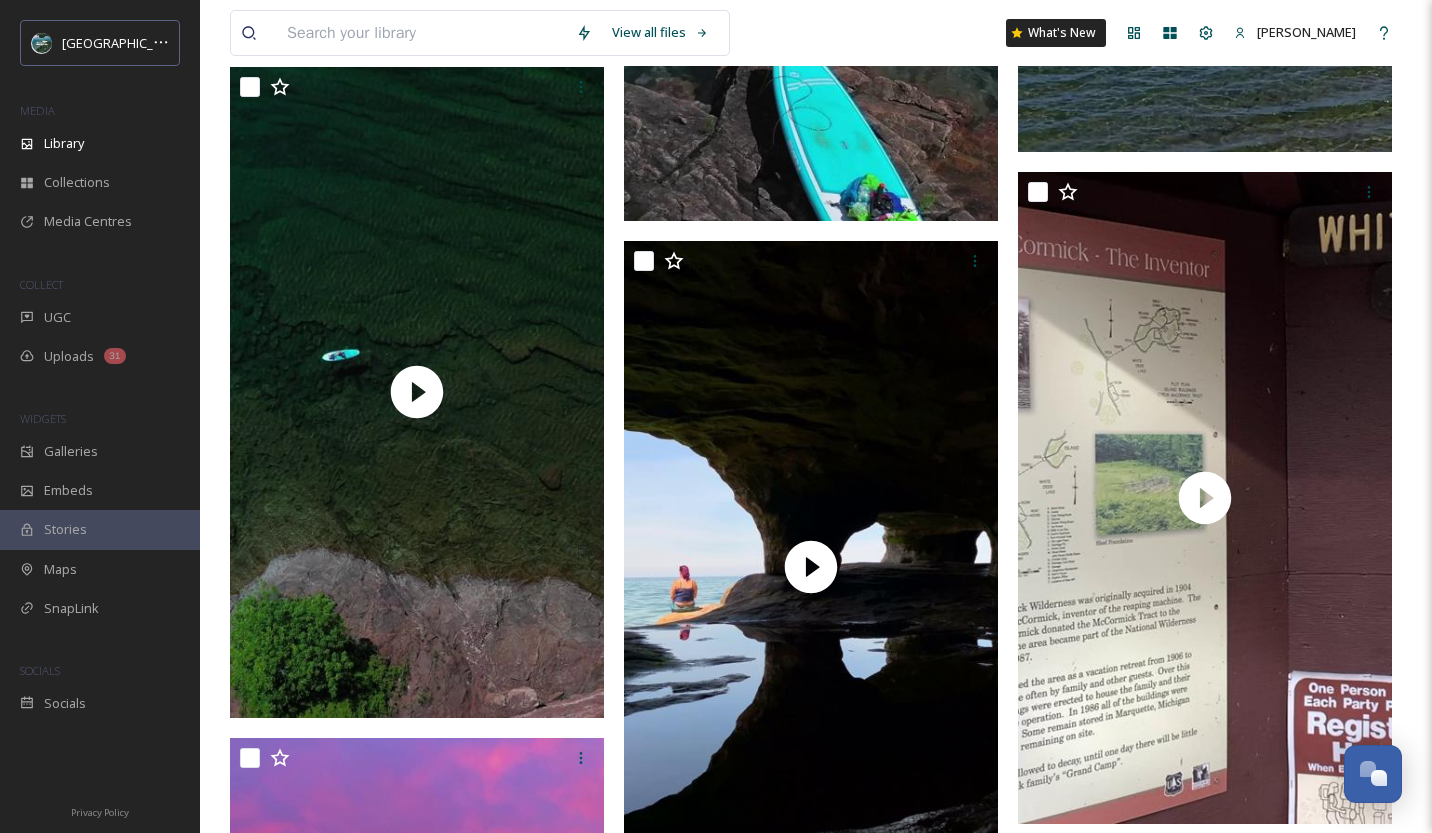 click at bounding box center (421, 33) 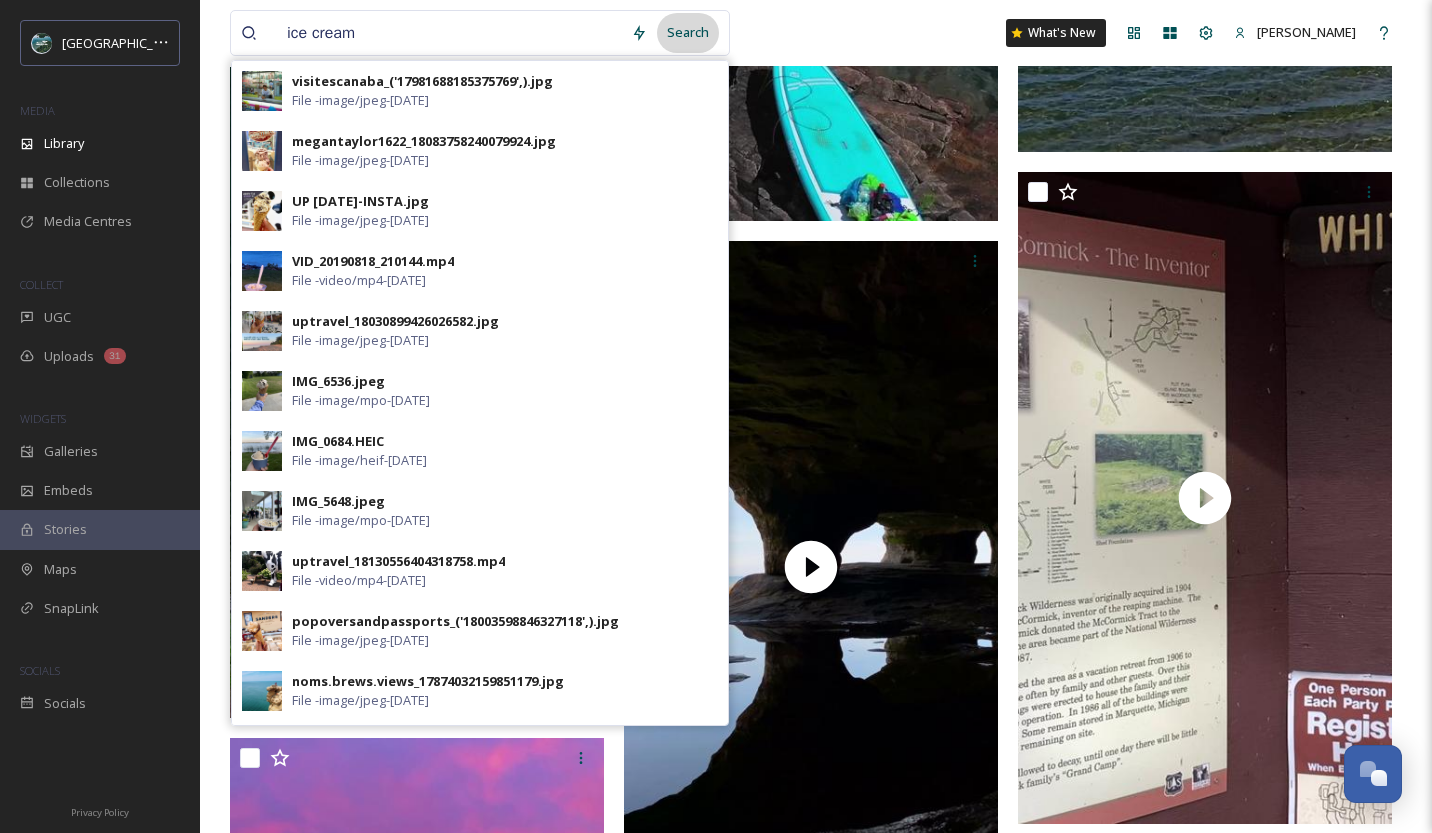 type on "ice cream" 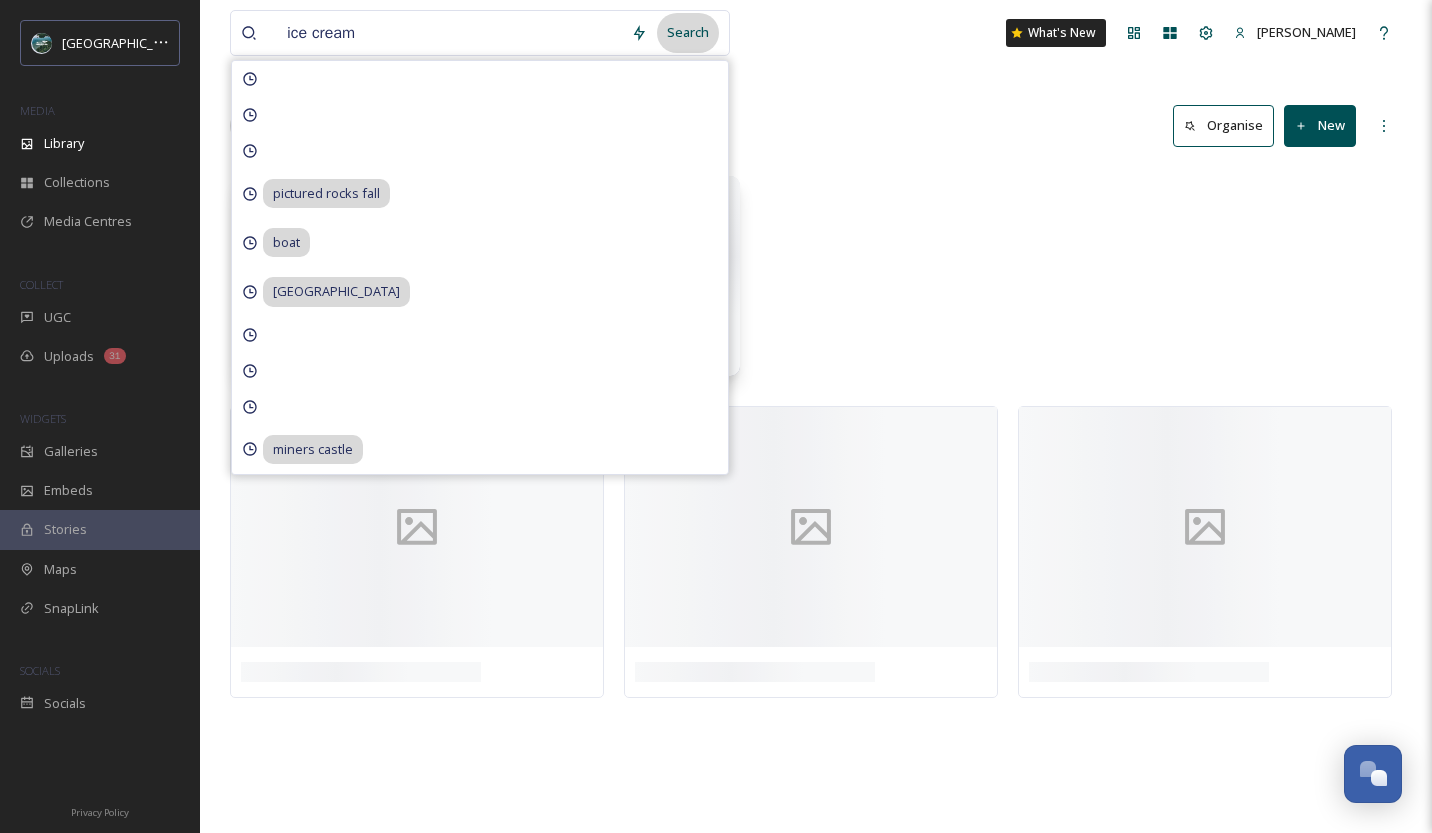 scroll, scrollTop: 0, scrollLeft: 0, axis: both 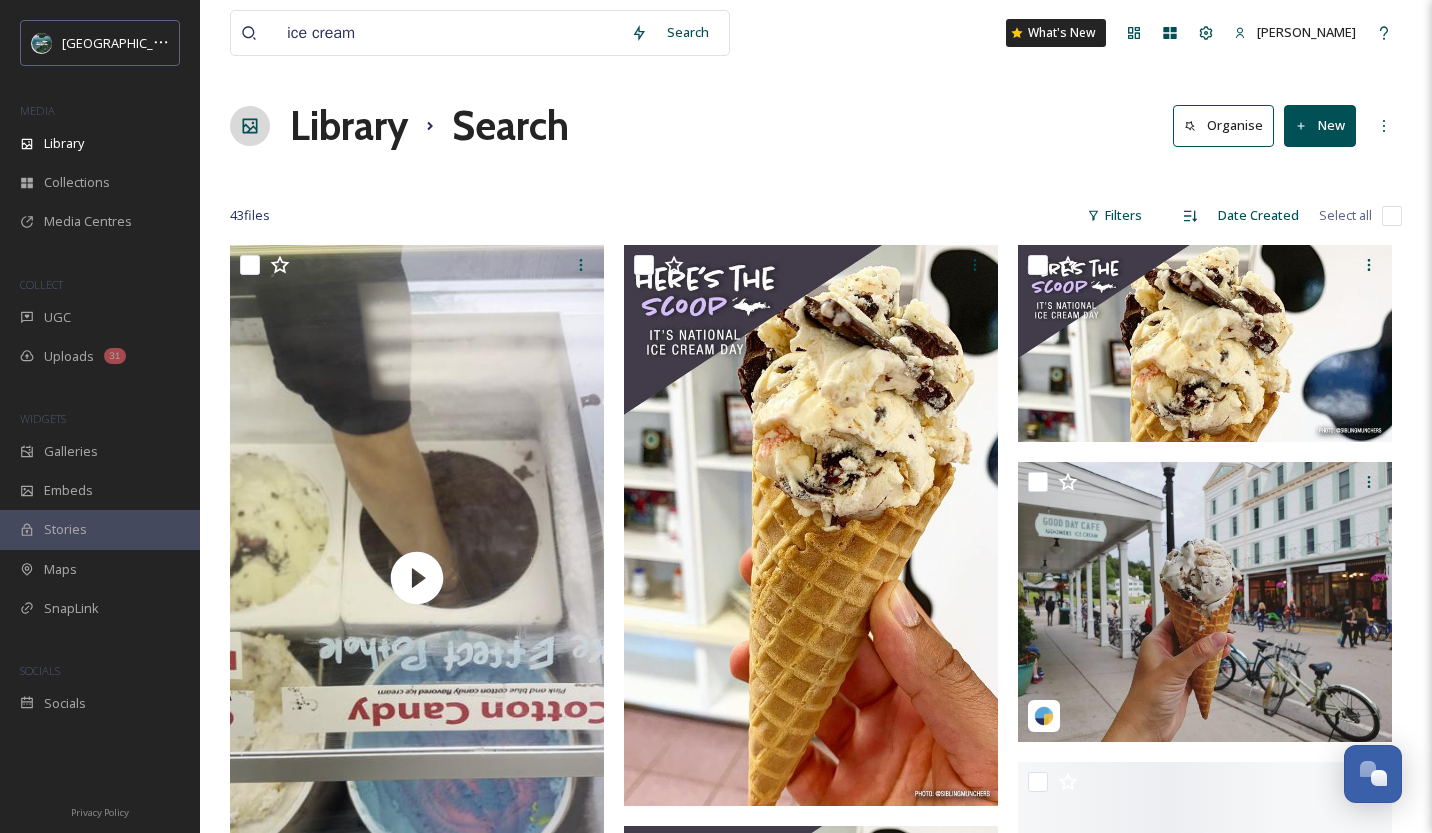click on "ice cream Search What's New Amber Pipp" at bounding box center [816, 33] 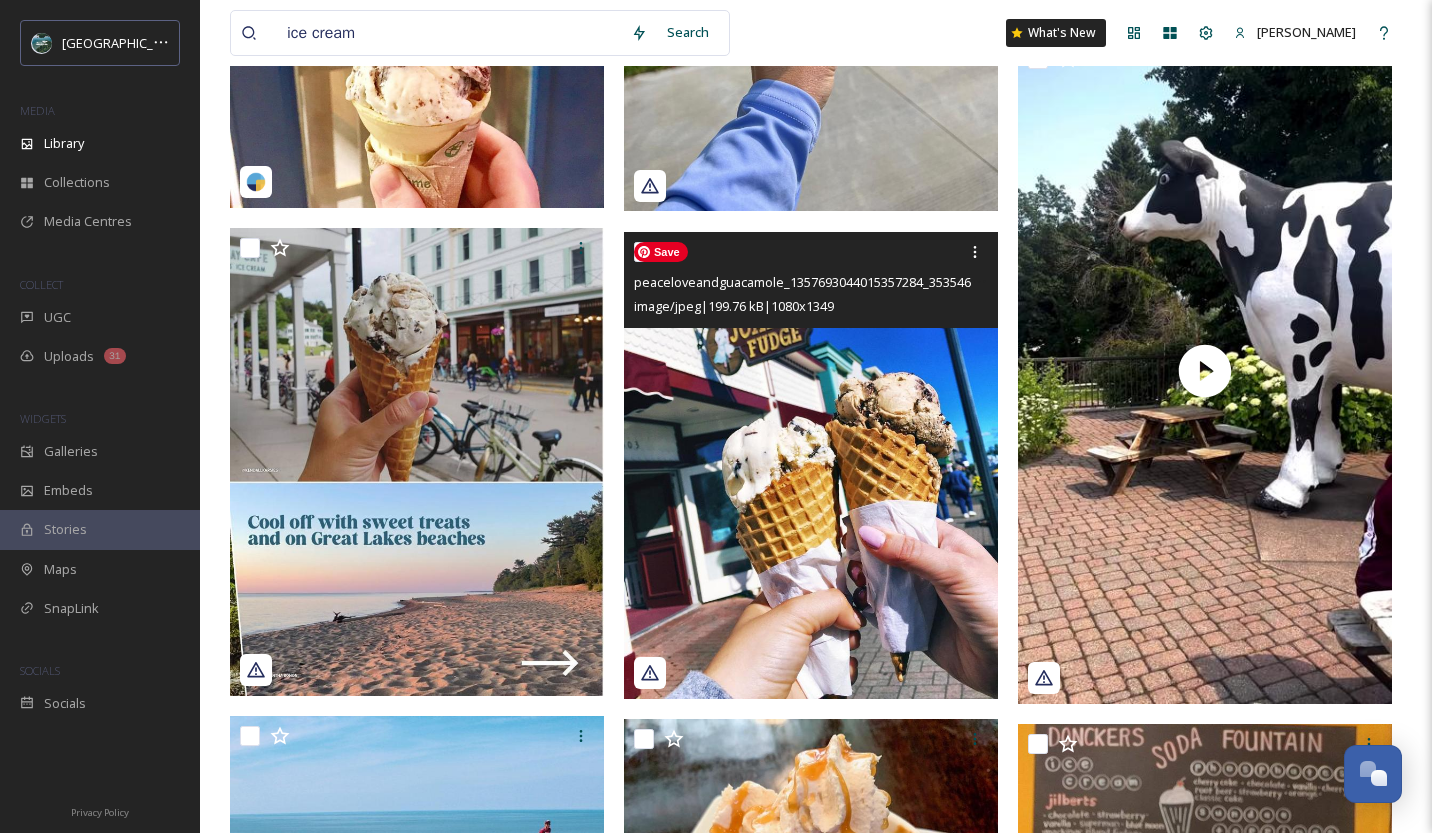 scroll, scrollTop: 2864, scrollLeft: 0, axis: vertical 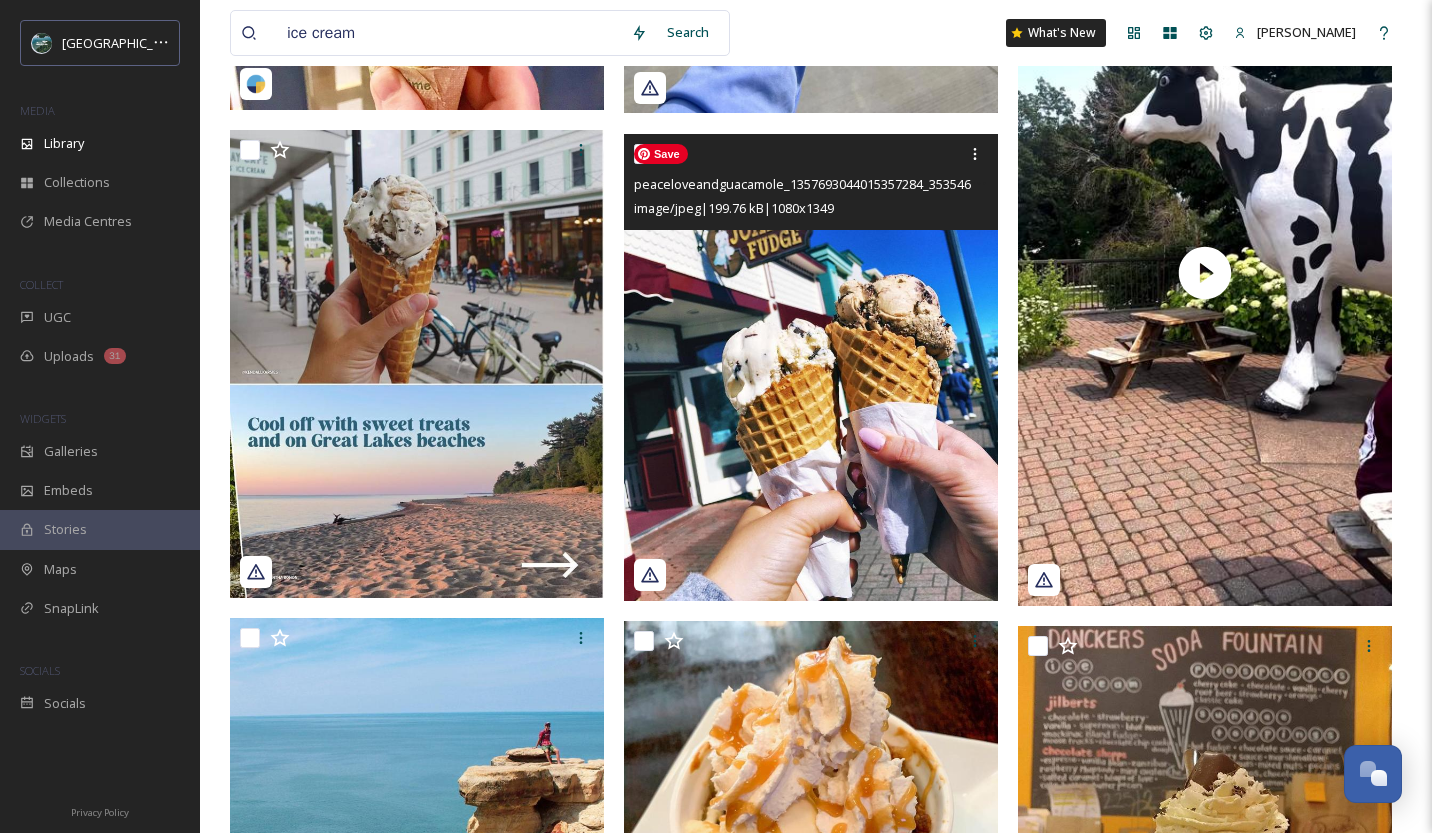 click at bounding box center [811, 367] 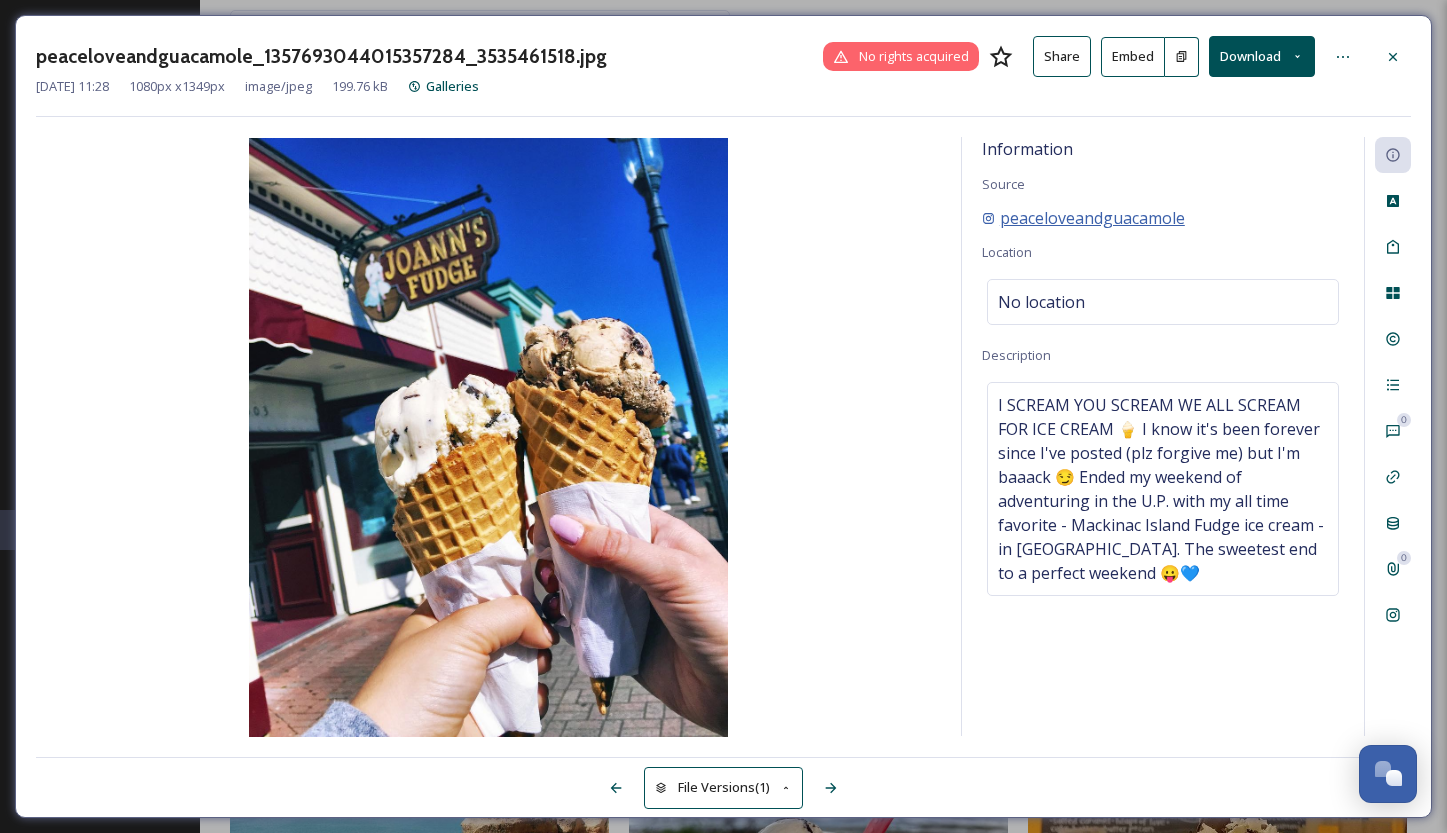 click on "peaceloveandguacamole" at bounding box center (1092, 218) 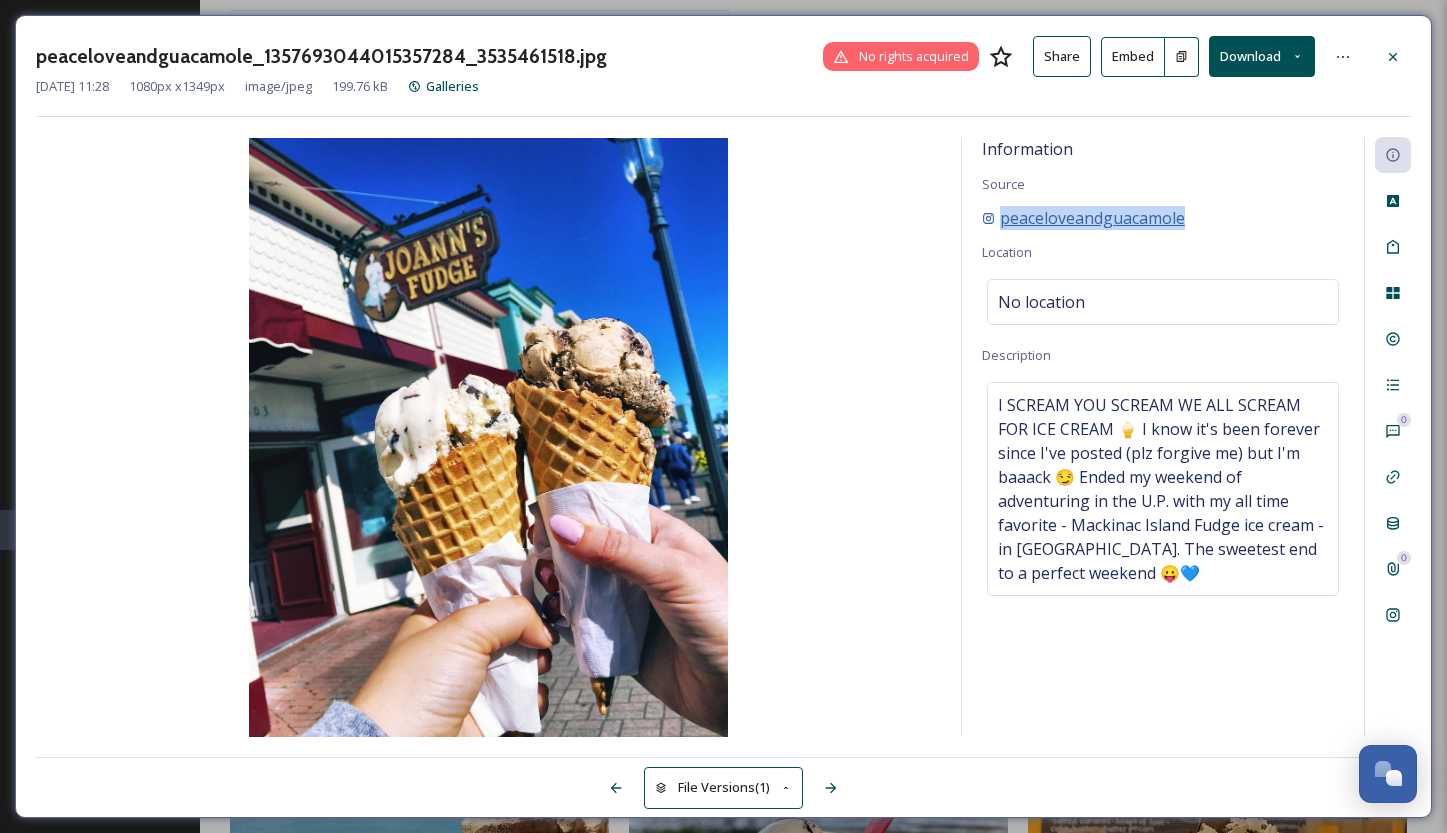 drag, startPoint x: 1171, startPoint y: 217, endPoint x: 1000, endPoint y: 216, distance: 171.00293 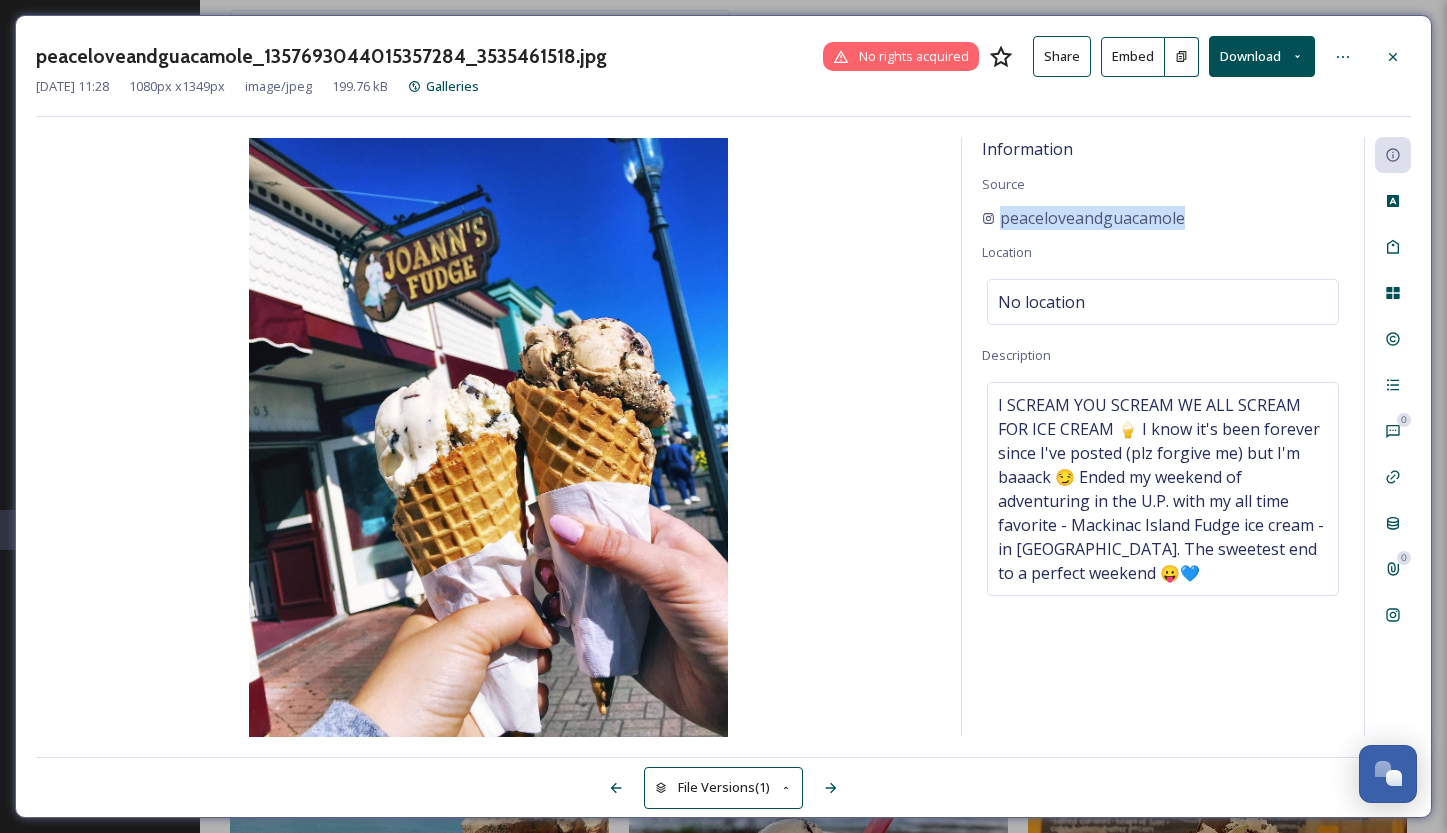 copy on "peaceloveandguacamole" 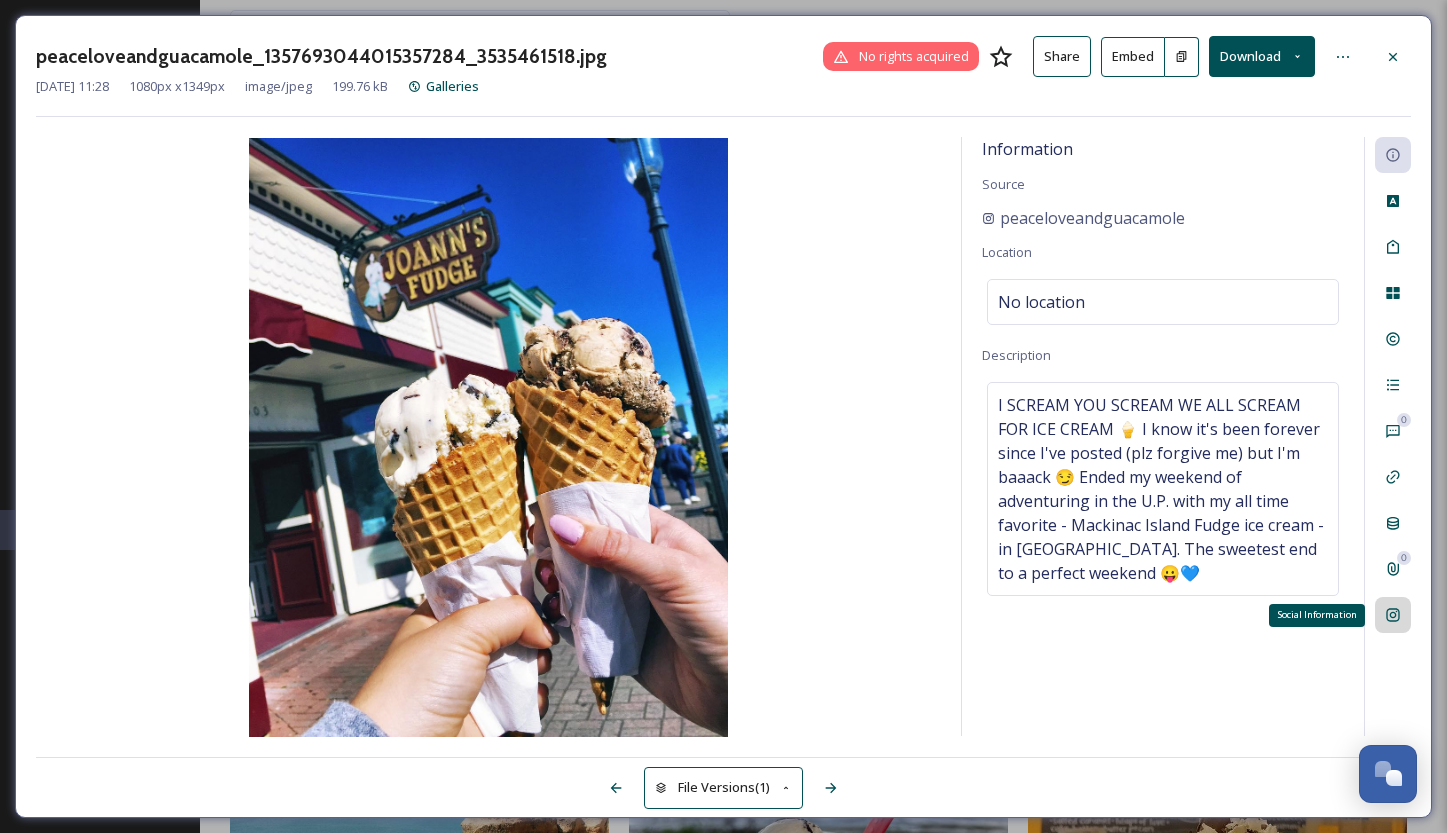 click 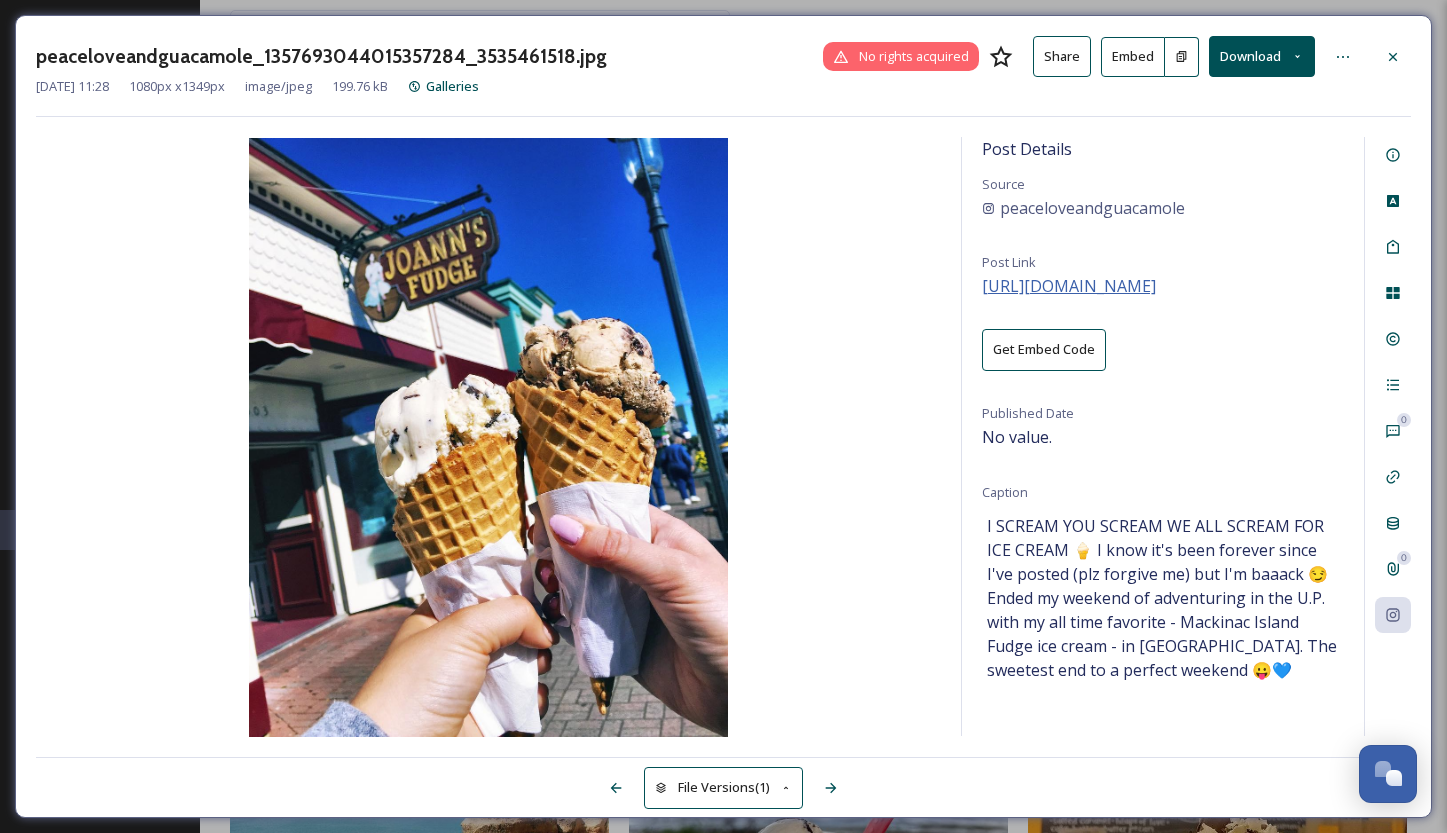 click on "https://www.instagram.com/p/BLXfqFSjd1k/" at bounding box center [1069, 286] 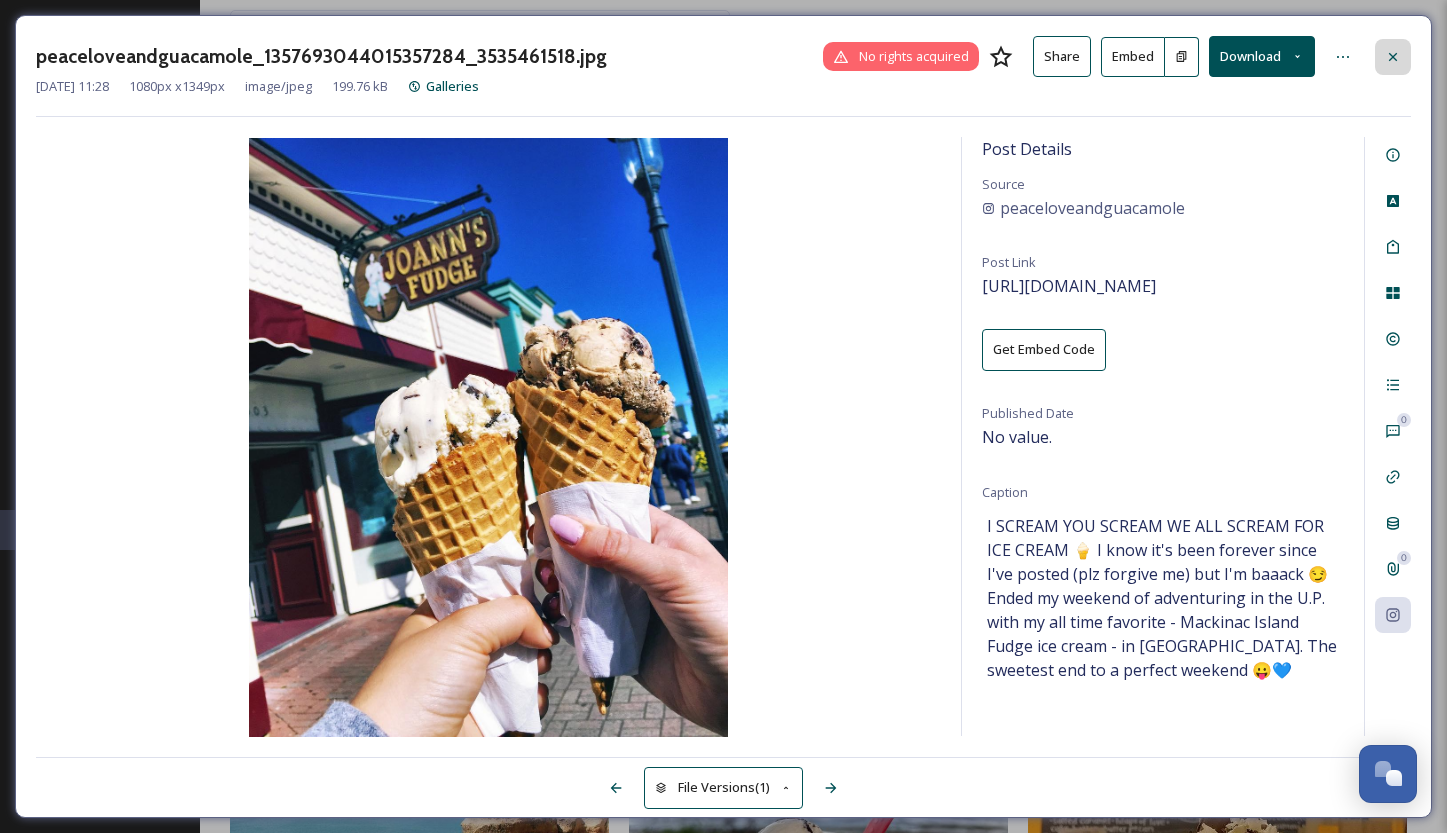 click at bounding box center (1393, 57) 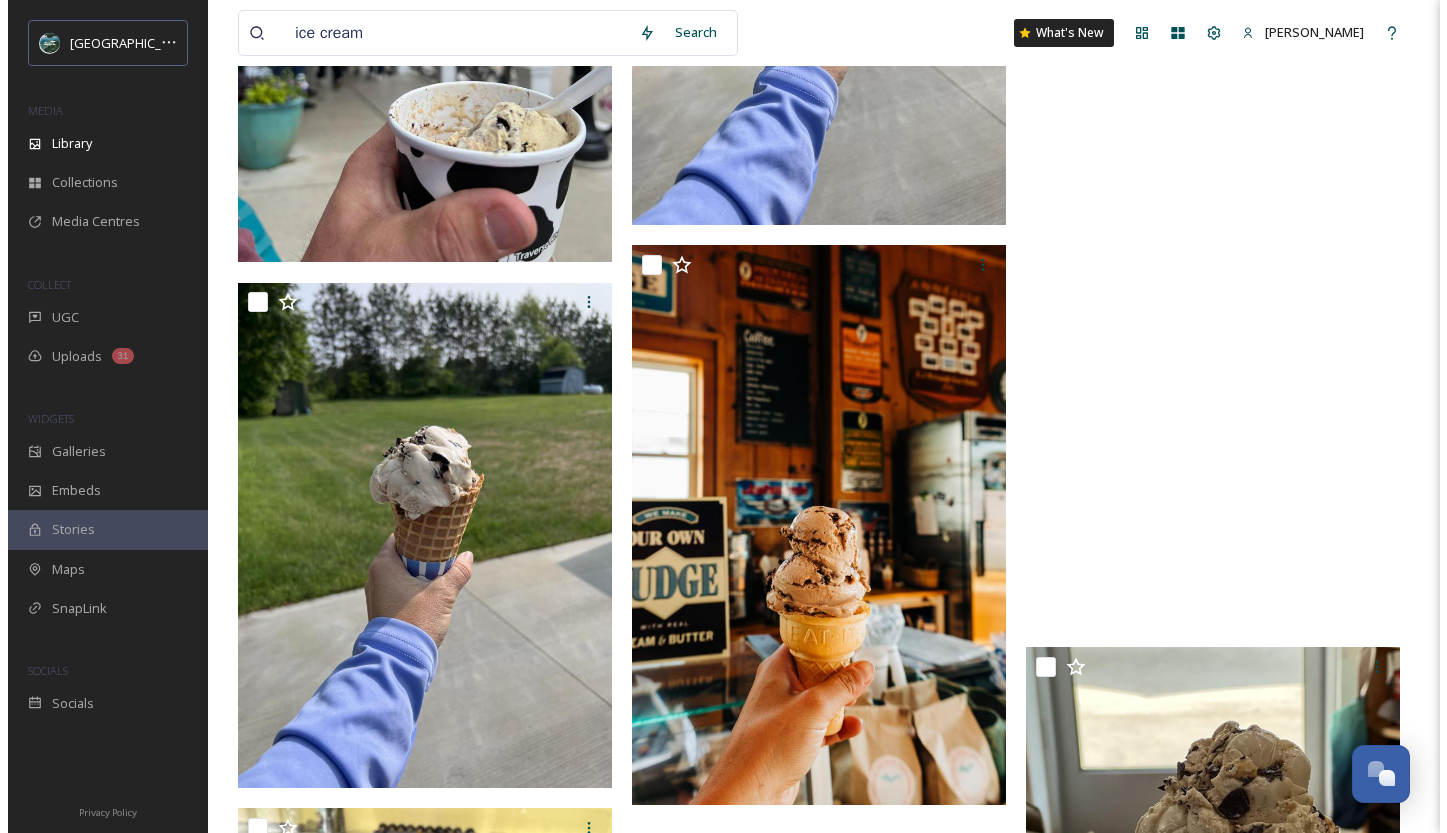 scroll, scrollTop: 5892, scrollLeft: 0, axis: vertical 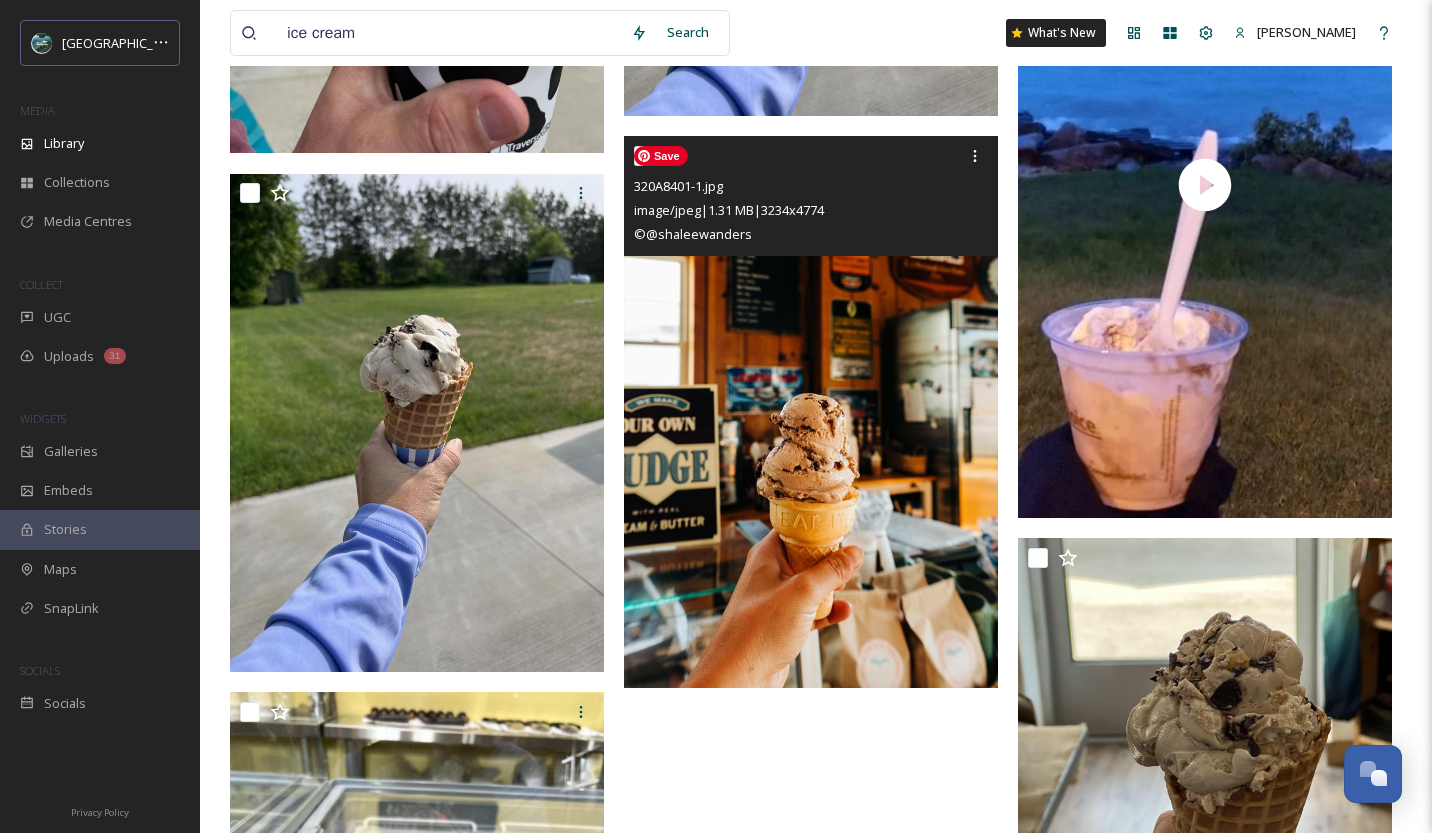 click at bounding box center (811, 412) 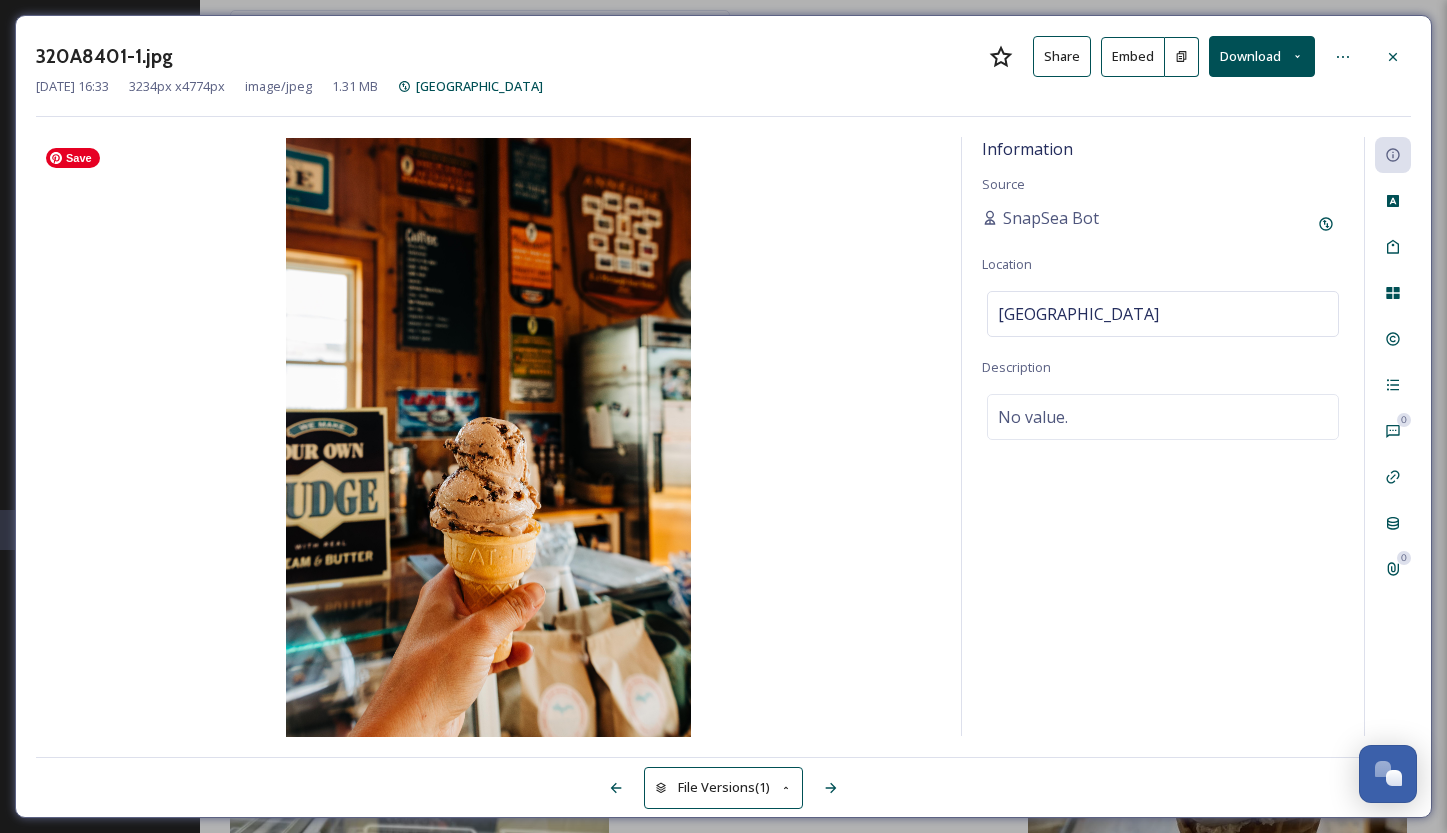 click at bounding box center (488, 437) 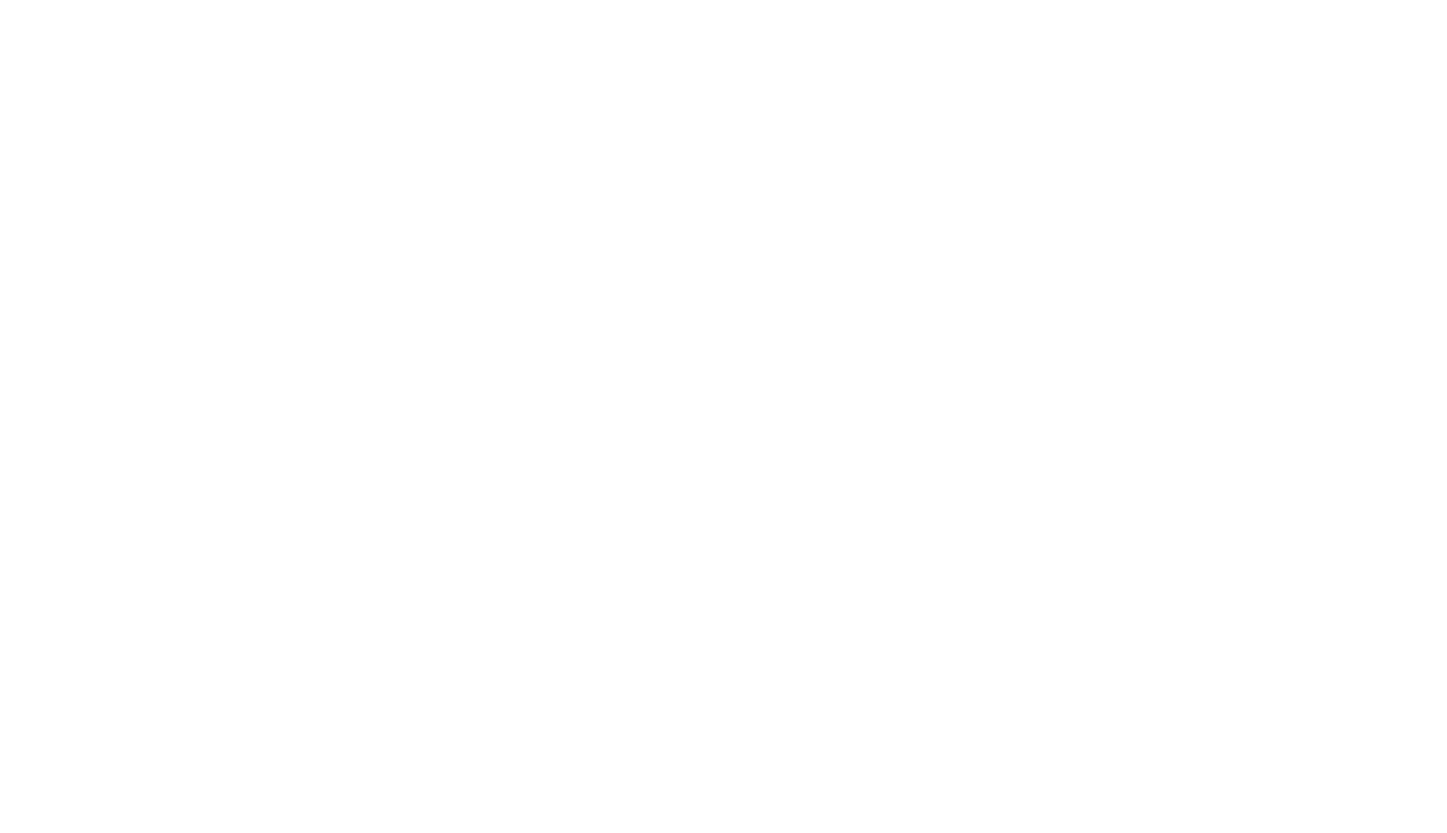 scroll, scrollTop: 0, scrollLeft: 0, axis: both 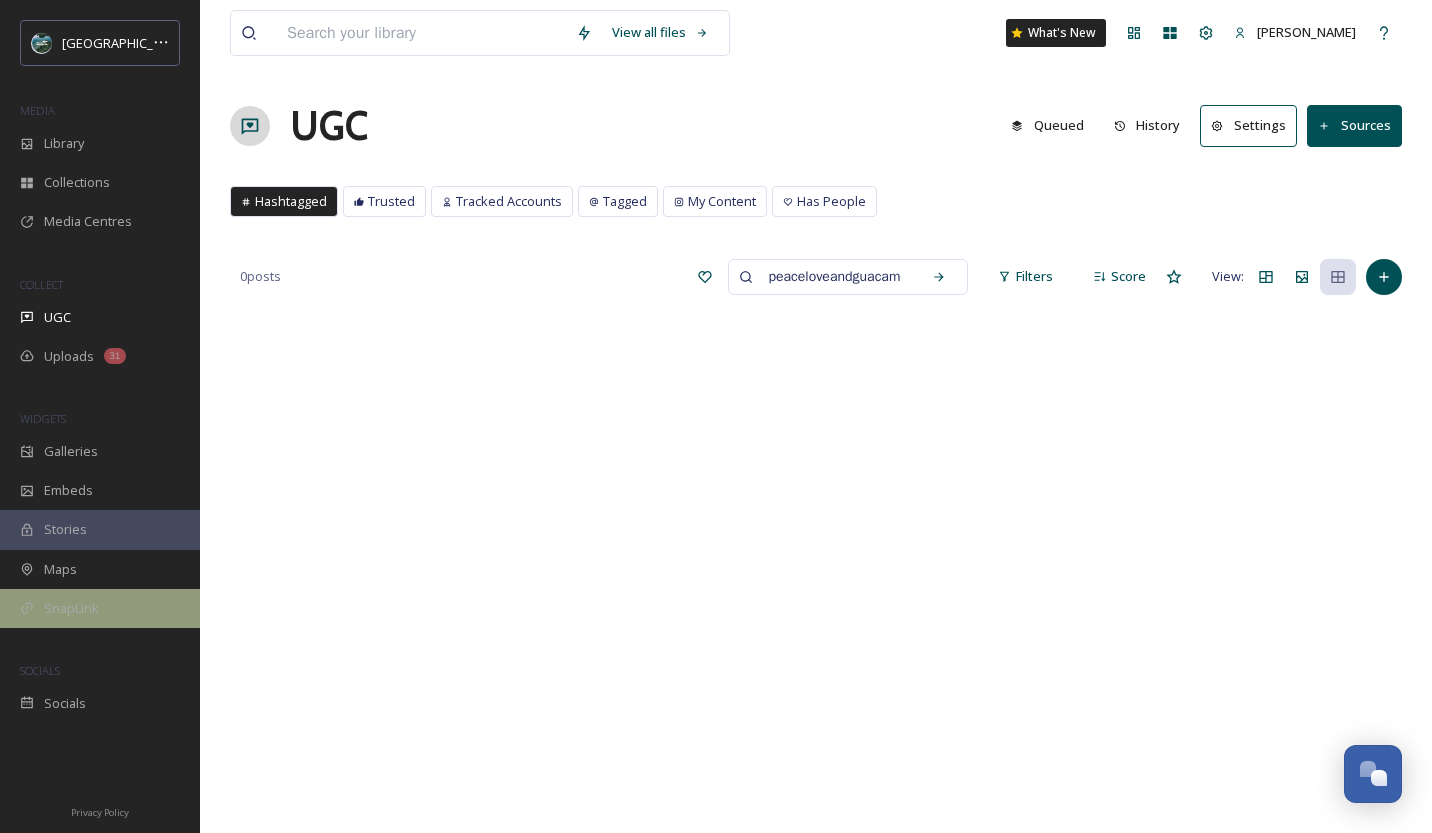 click on "SnapLink" at bounding box center [100, 608] 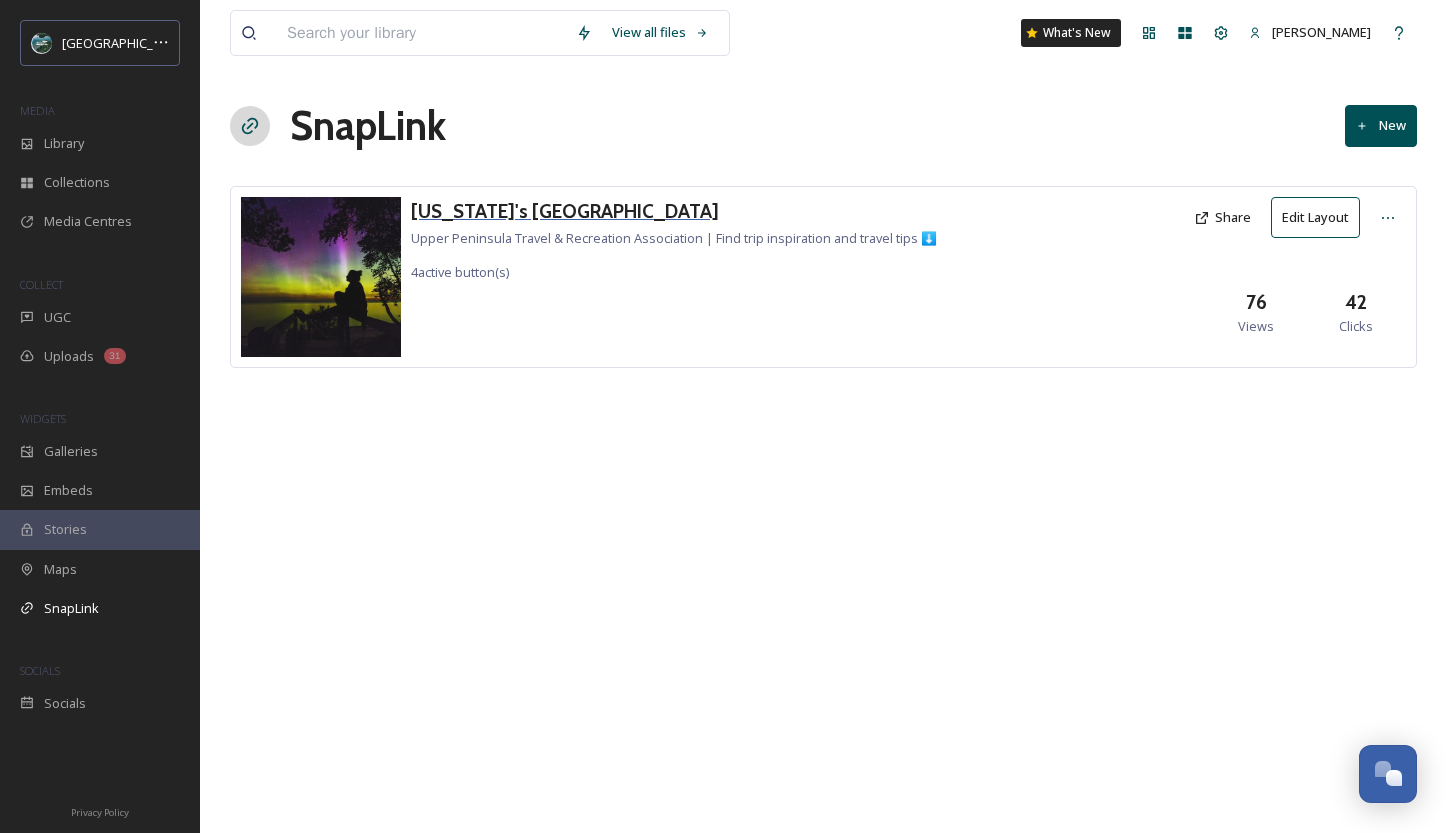 click on "[US_STATE]'s [GEOGRAPHIC_DATA]" at bounding box center [674, 211] 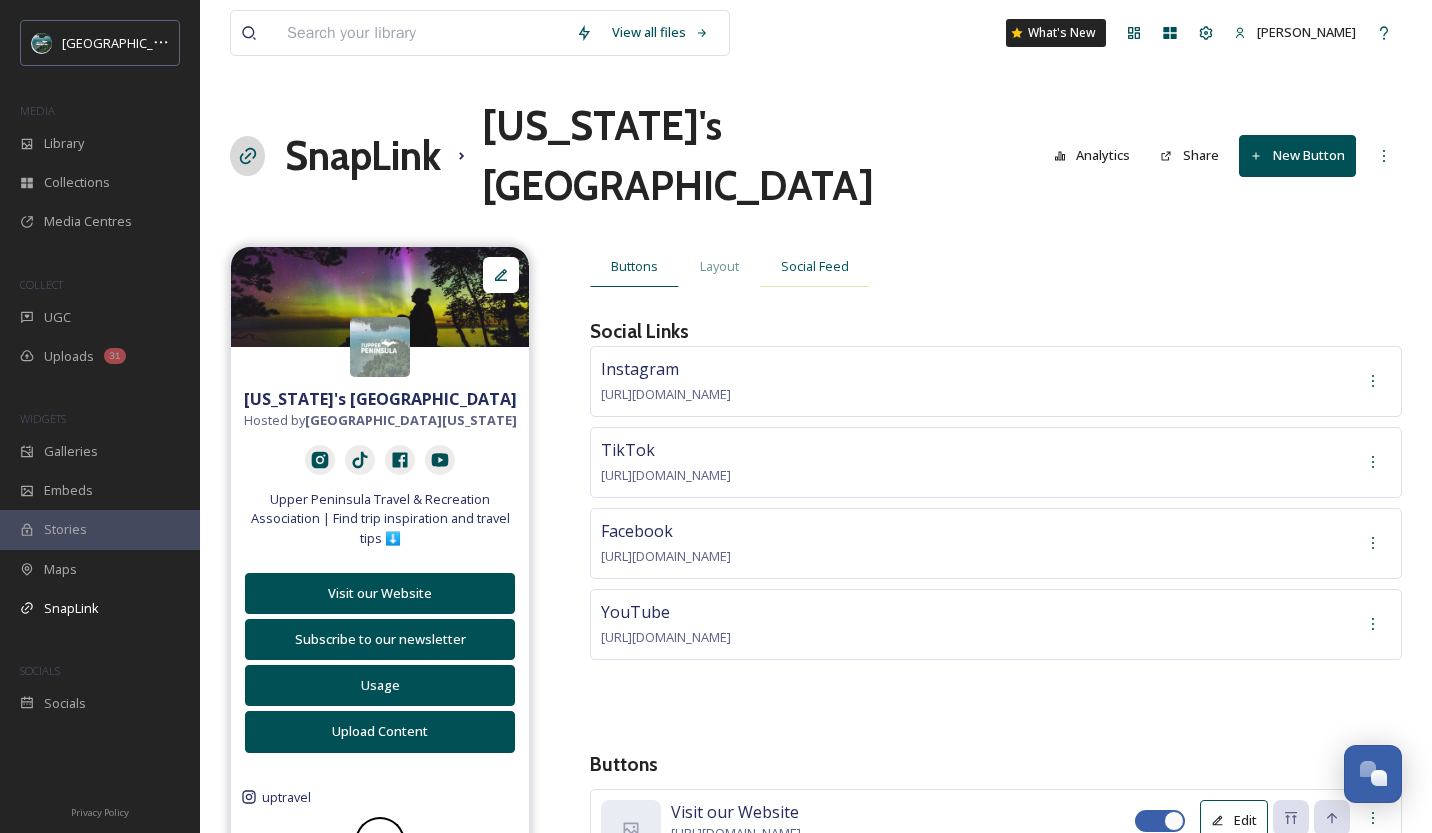 click on "Social Feed" at bounding box center (815, 266) 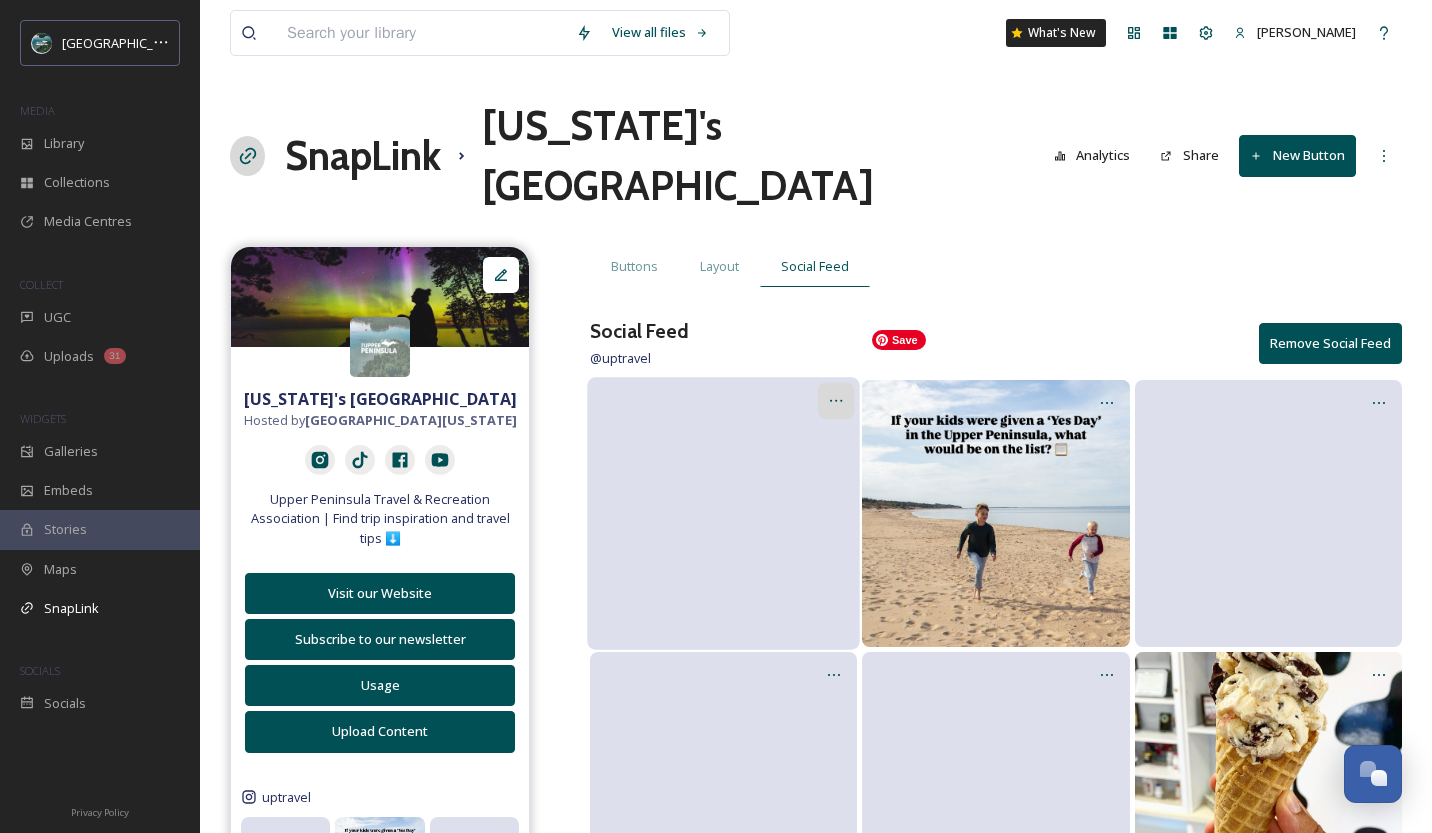 click at bounding box center (836, 400) 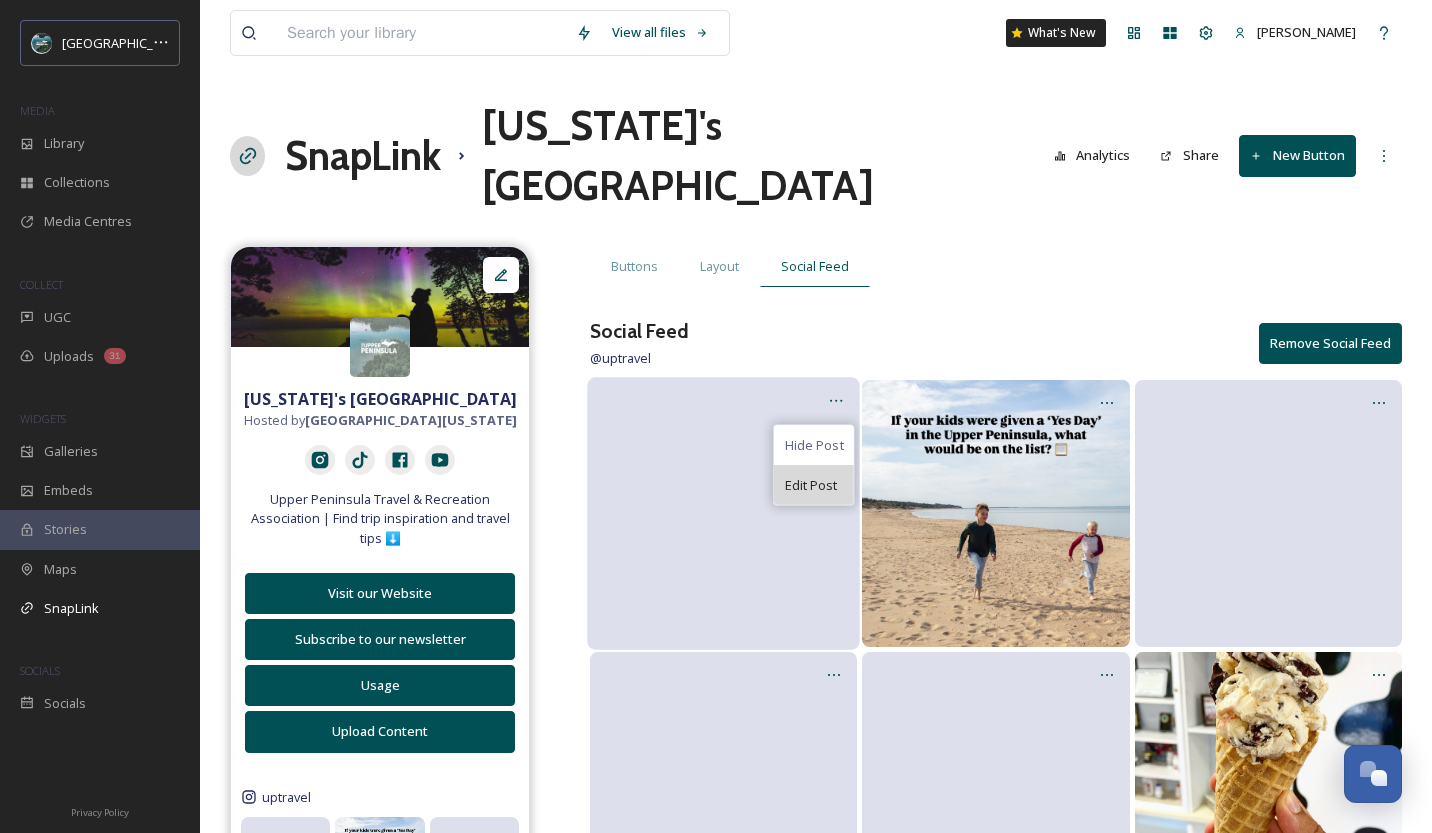 click on "Edit Post" at bounding box center [811, 485] 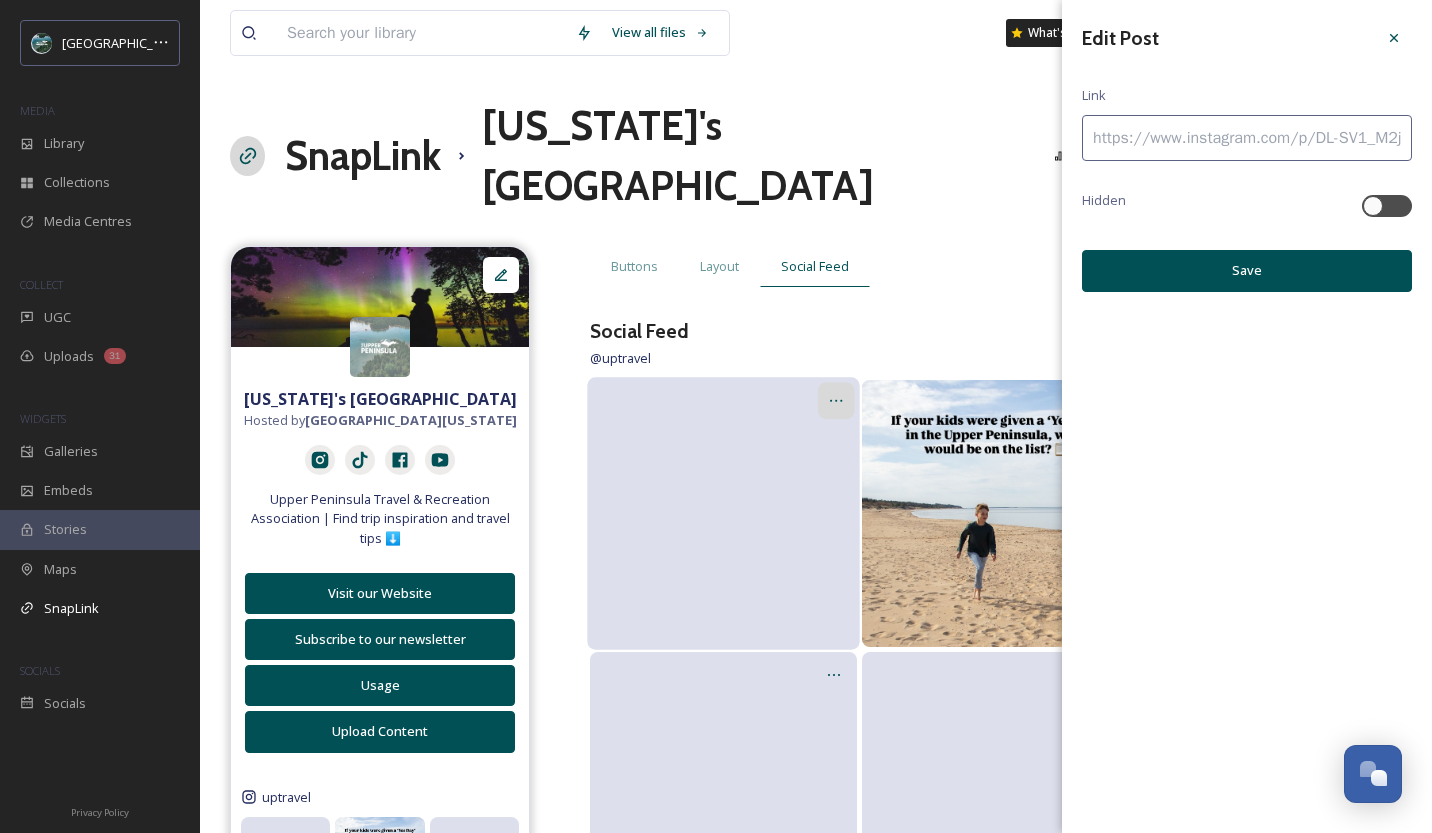 click 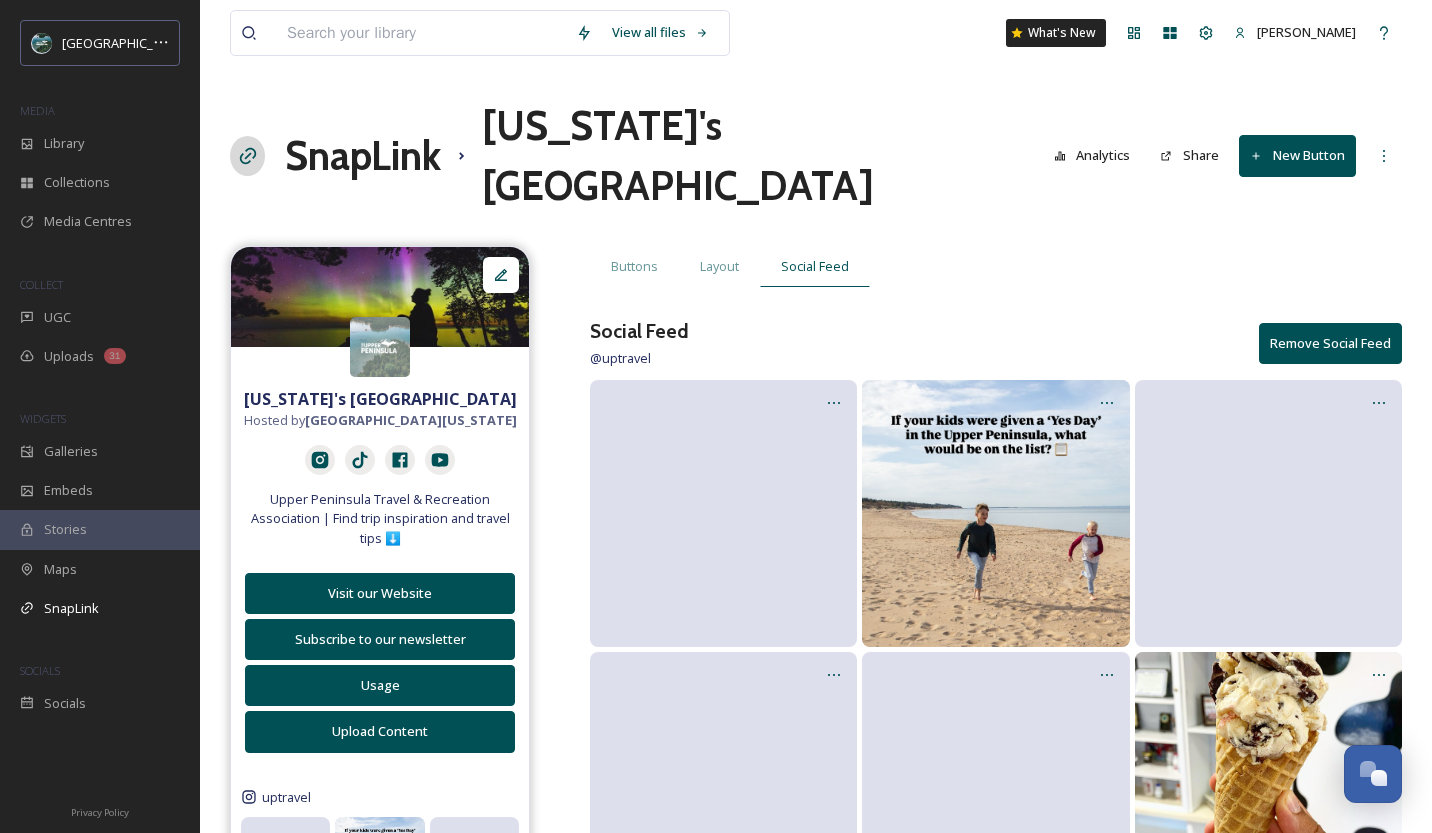 click on "Social Feed @ uptravel Remove Social Feed" at bounding box center (996, 343) 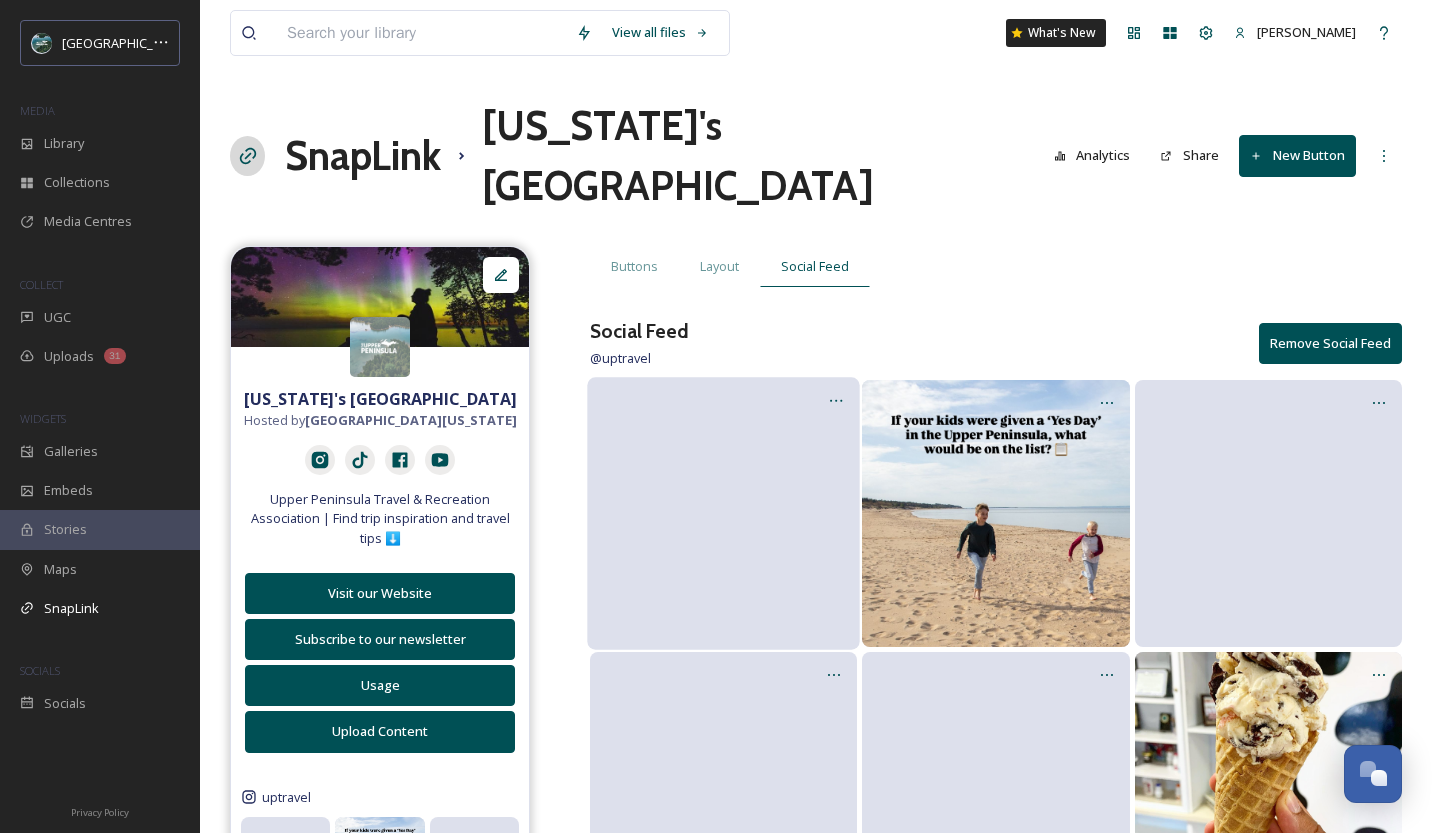 click at bounding box center [723, 513] 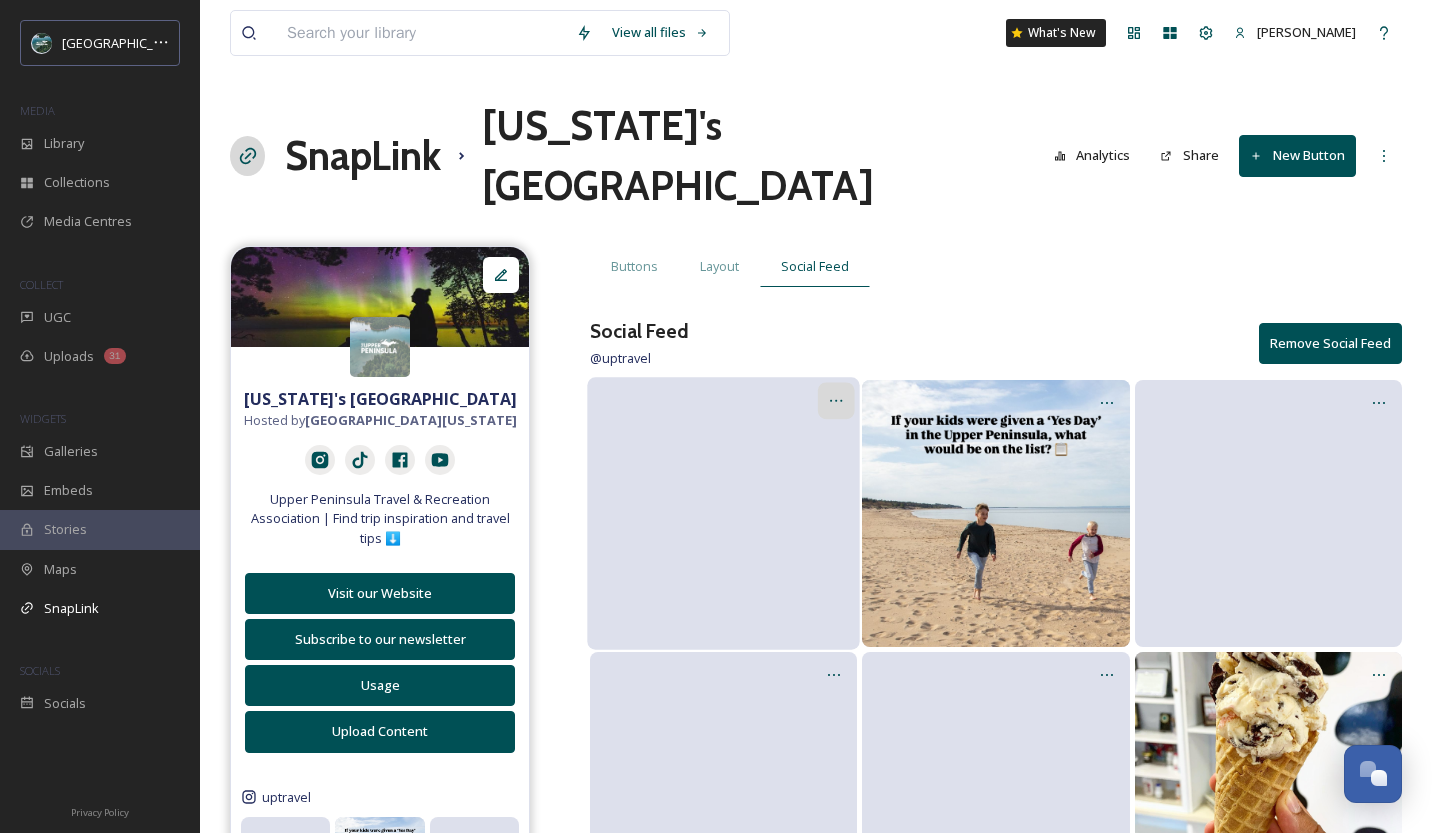 click 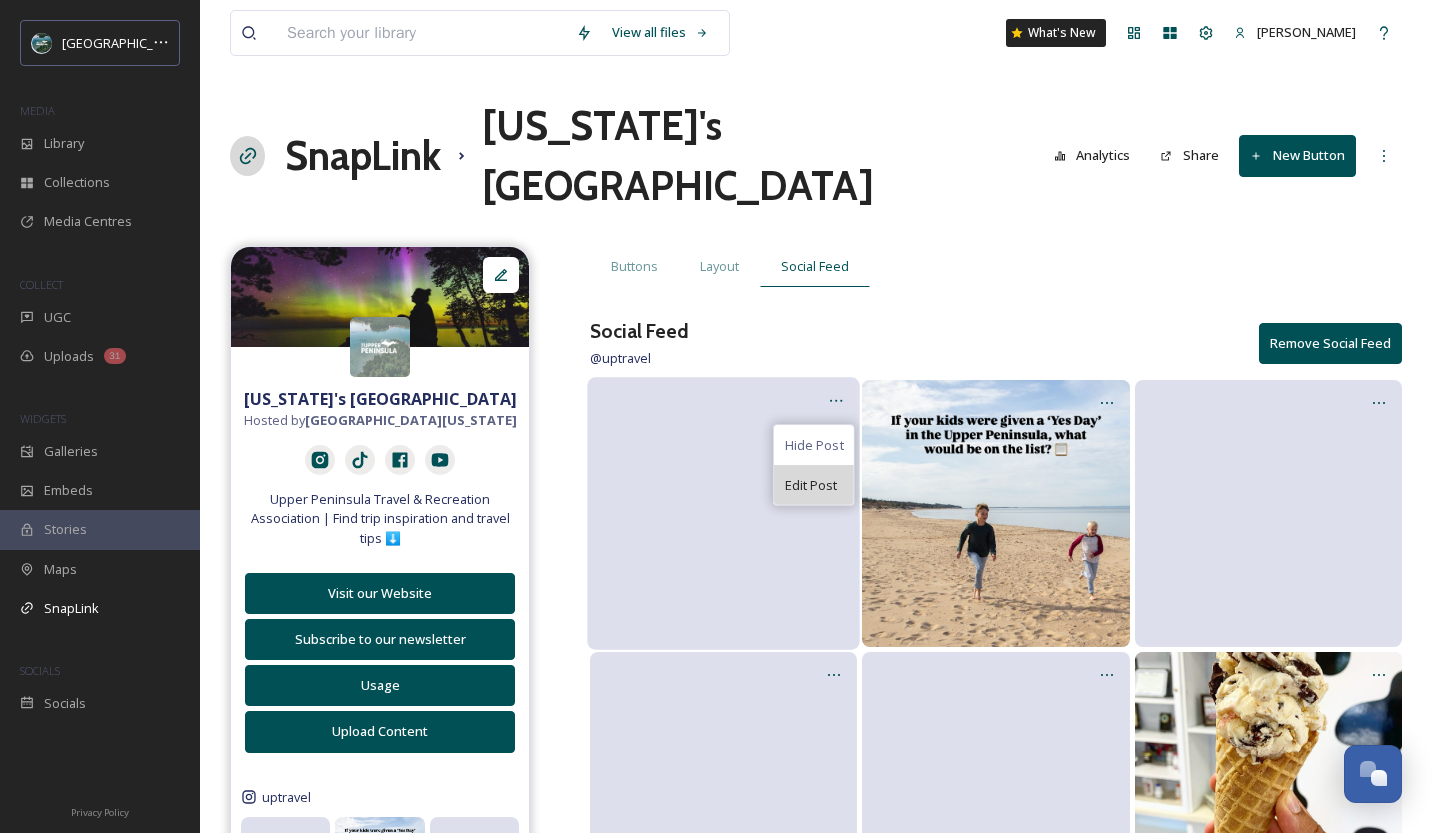click on "Edit Post" at bounding box center [811, 485] 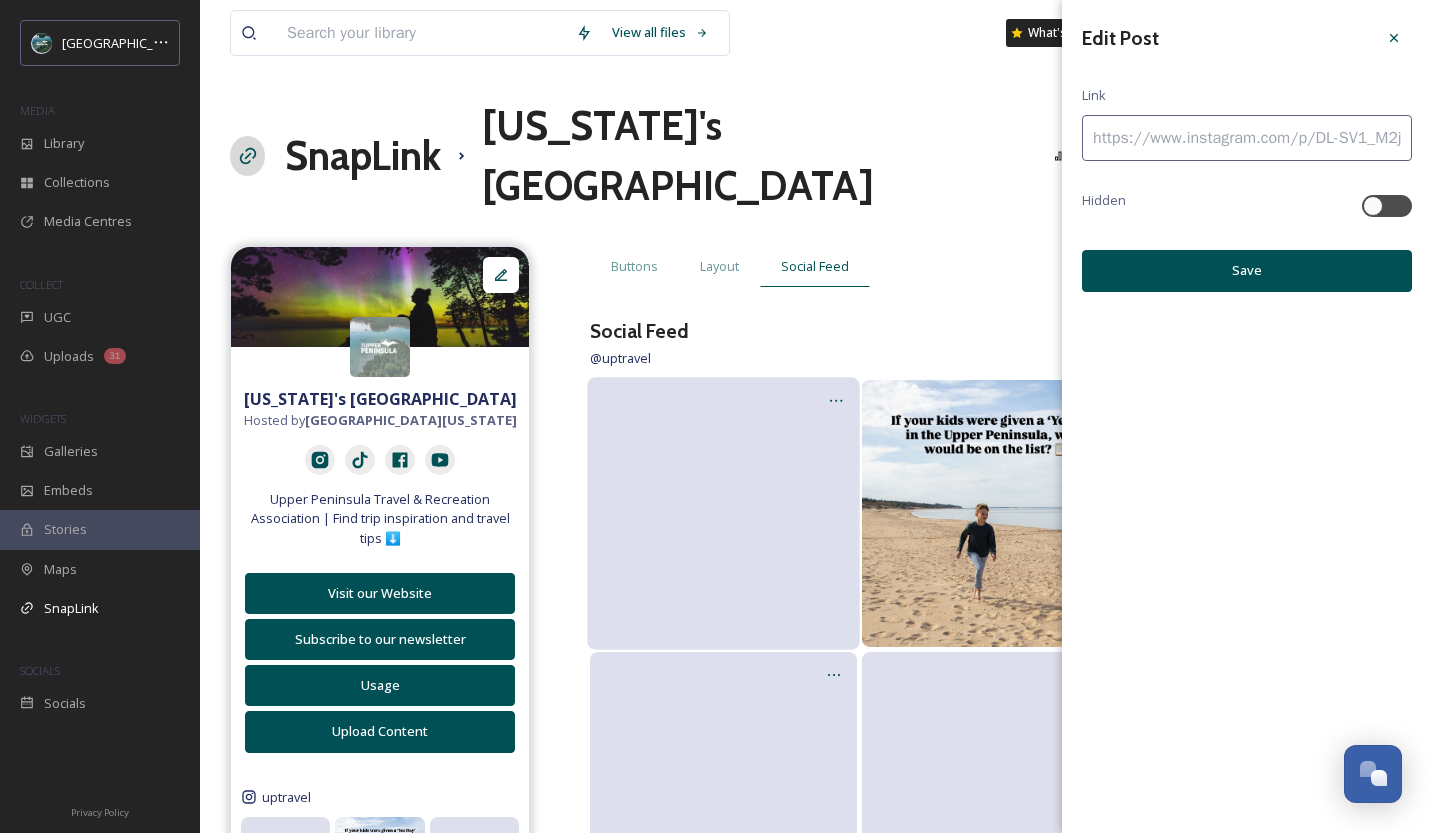 click at bounding box center [1247, 138] 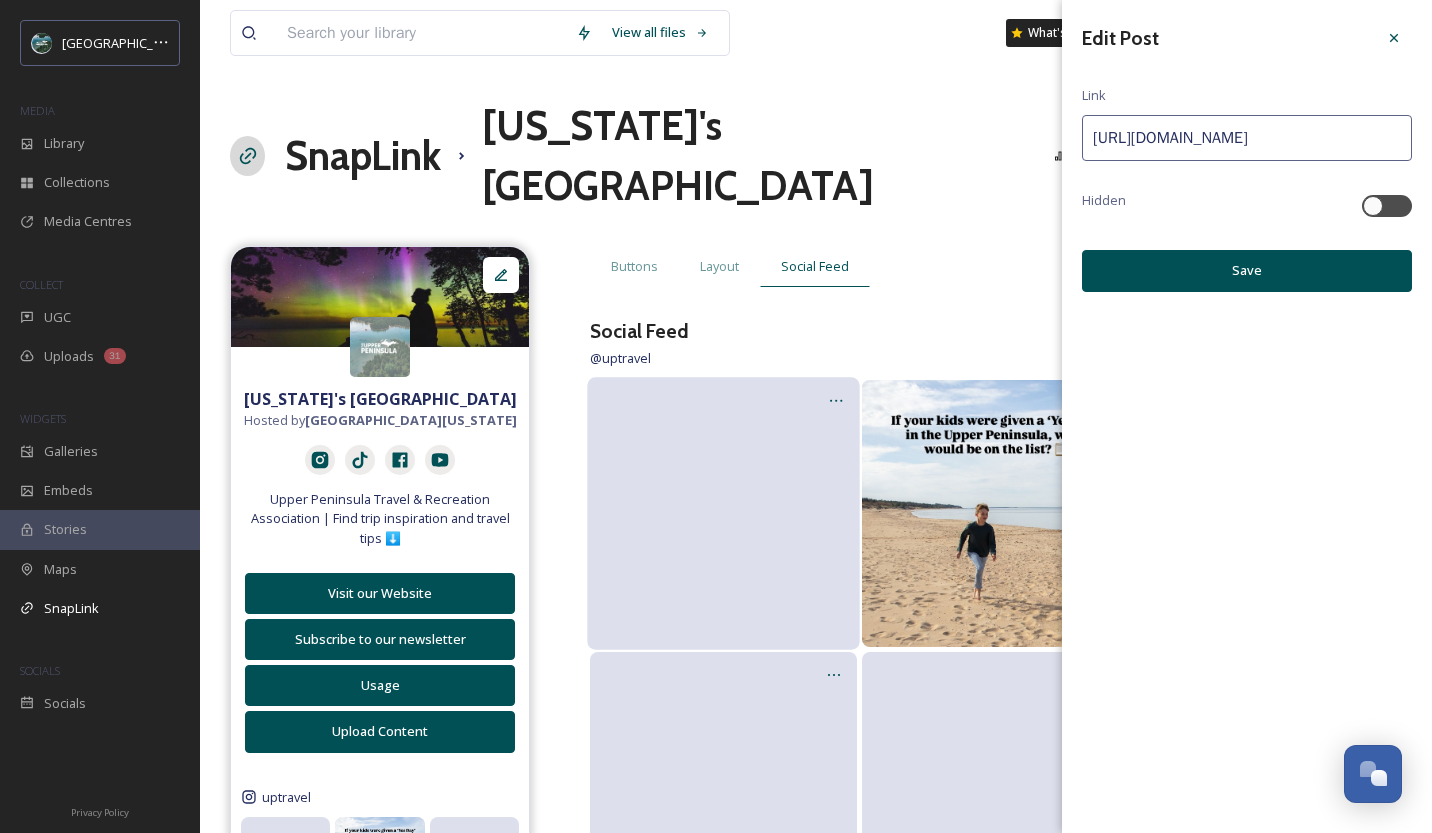 scroll, scrollTop: 0, scrollLeft: 759, axis: horizontal 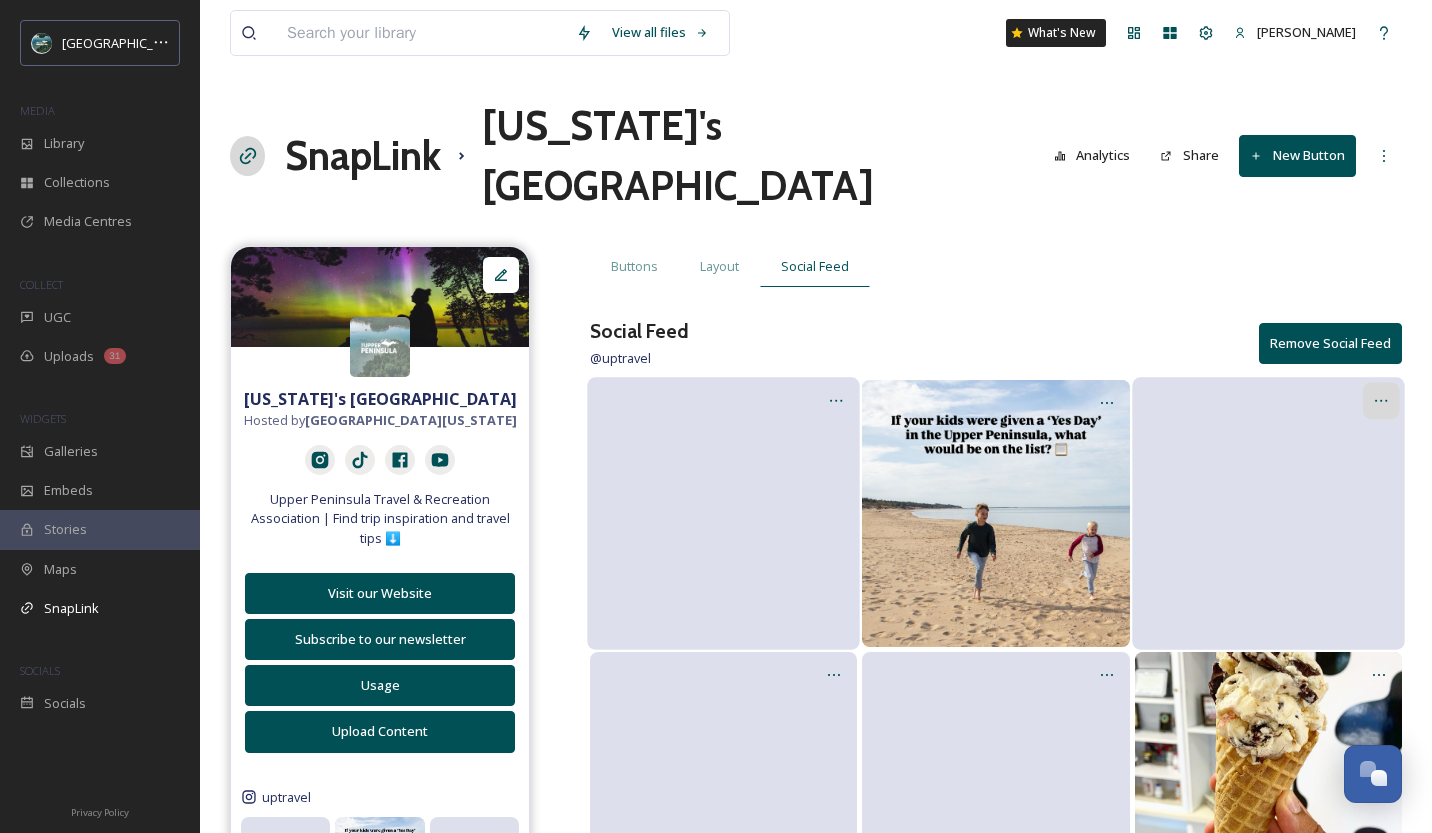 click 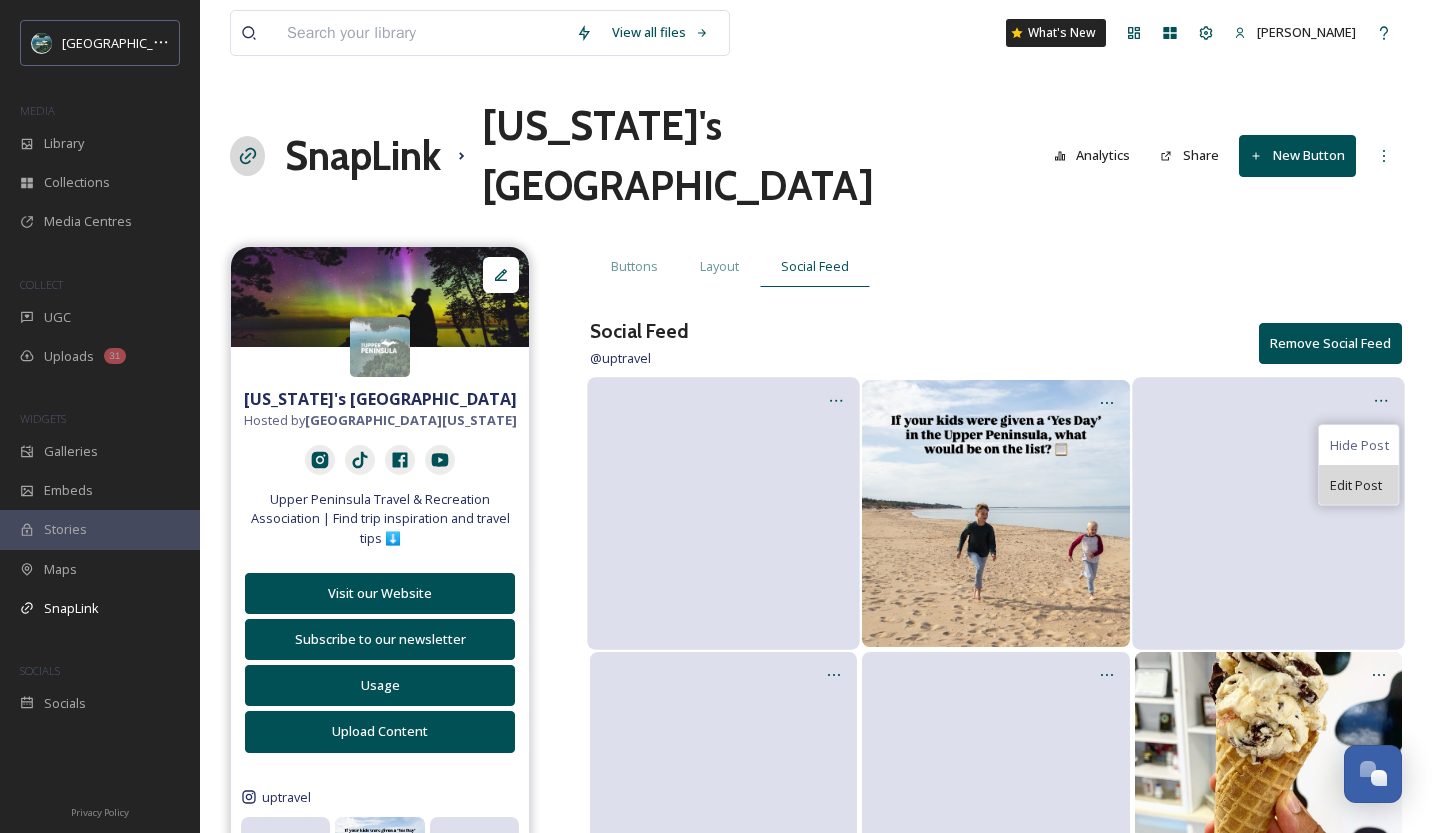 click on "Edit Post" at bounding box center [1355, 485] 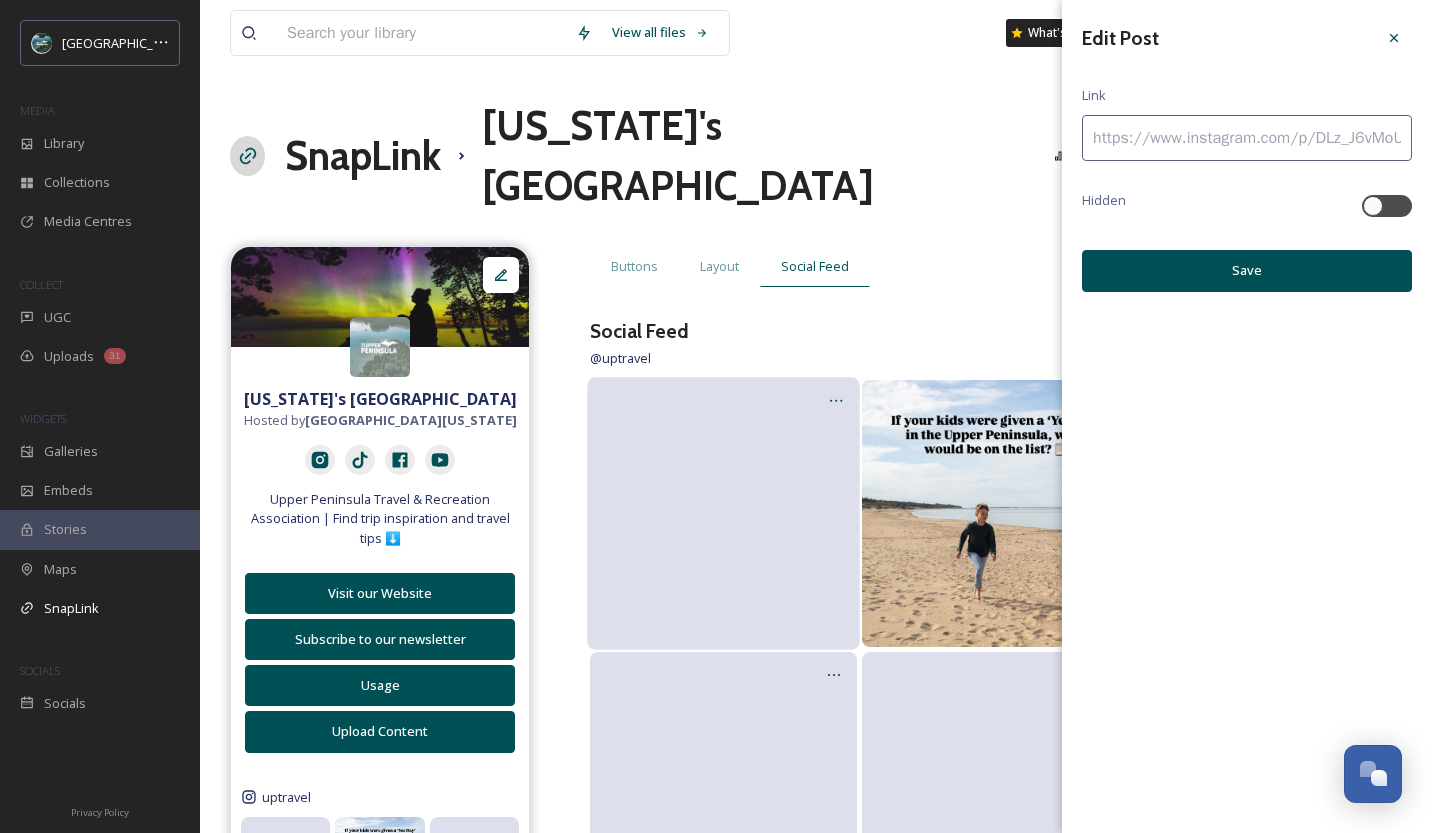 click at bounding box center [1247, 138] 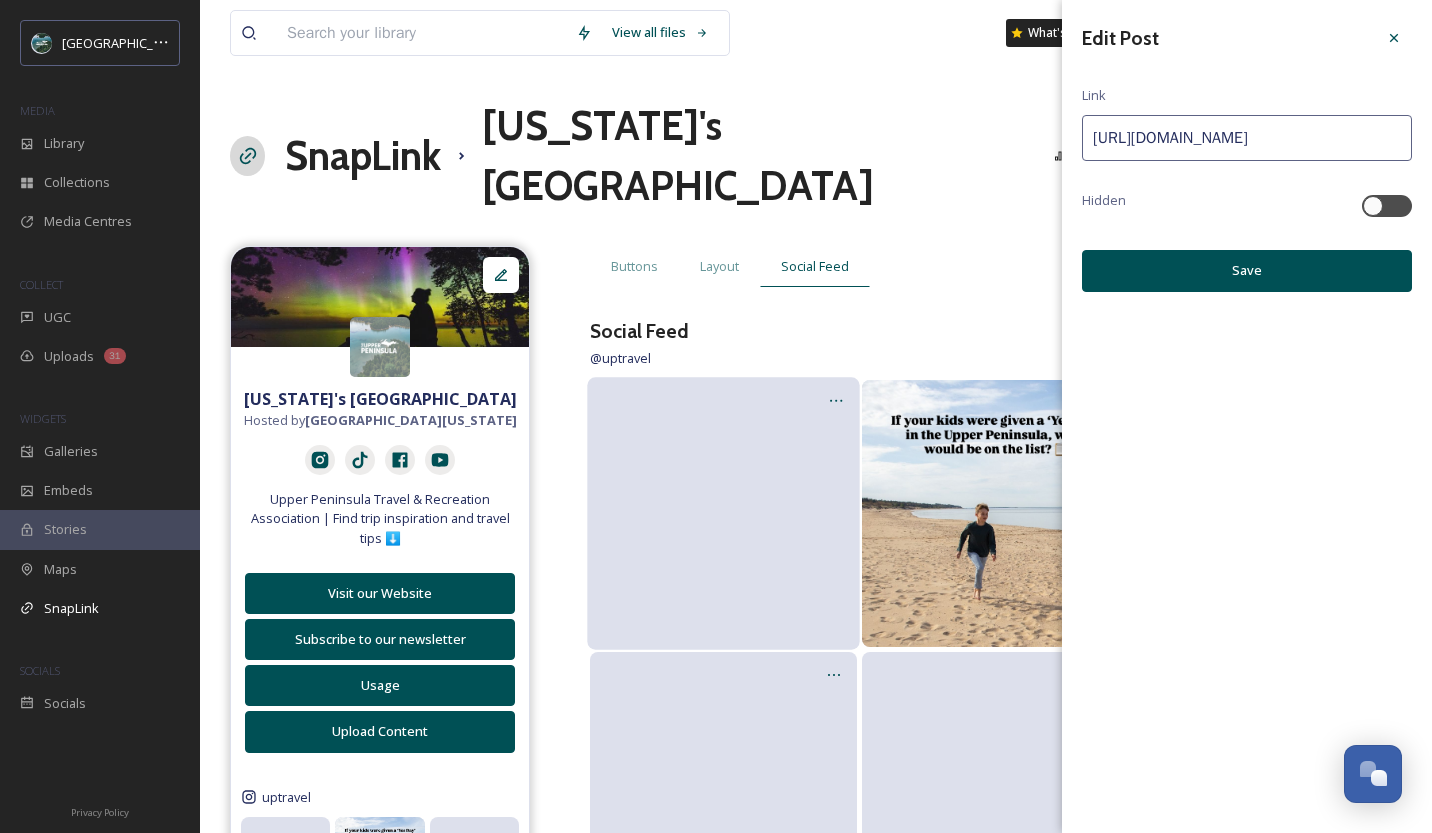 scroll, scrollTop: 0, scrollLeft: 957, axis: horizontal 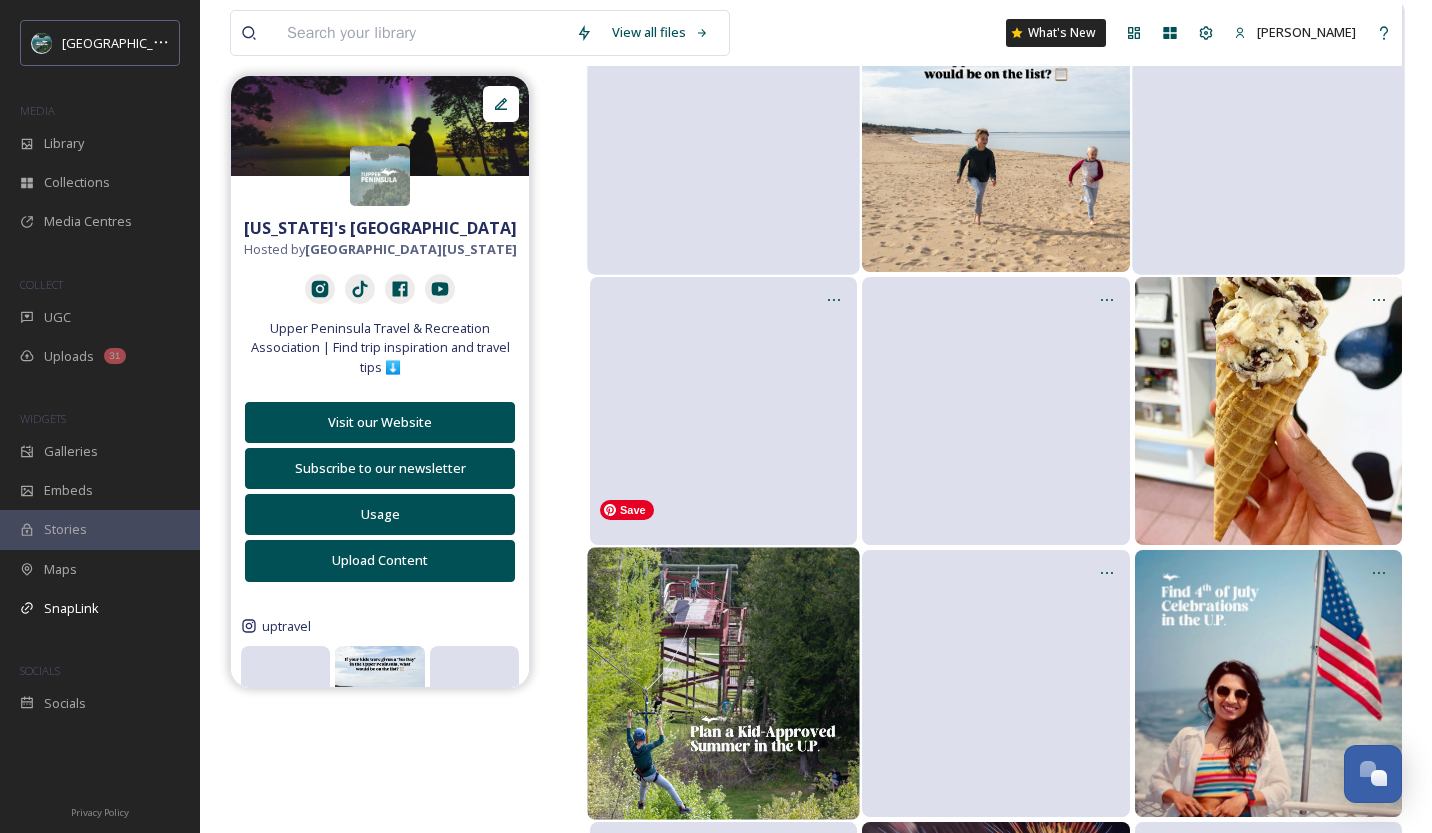 click at bounding box center [723, 683] 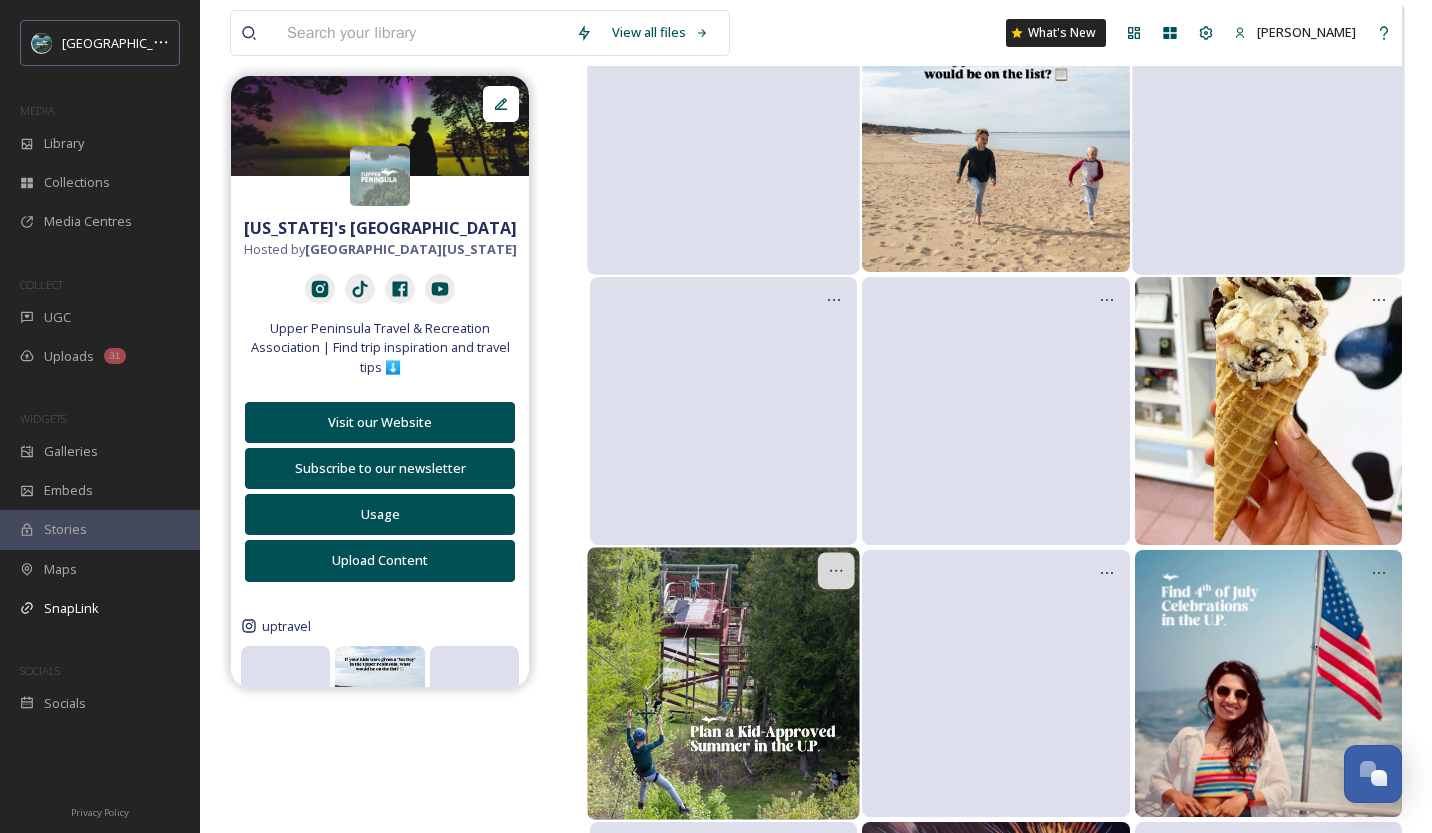 click 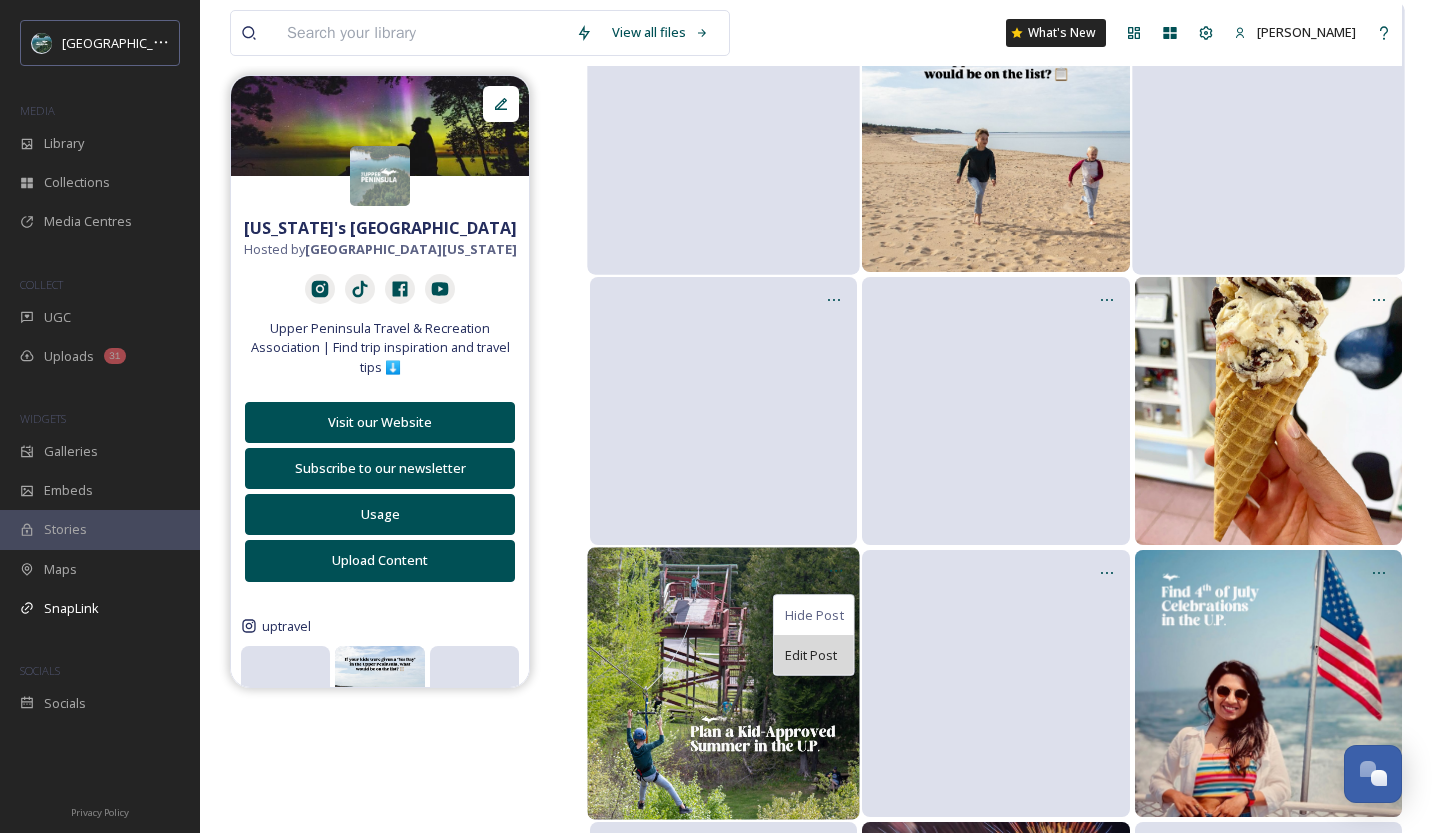 click on "Edit Post" at bounding box center [811, 655] 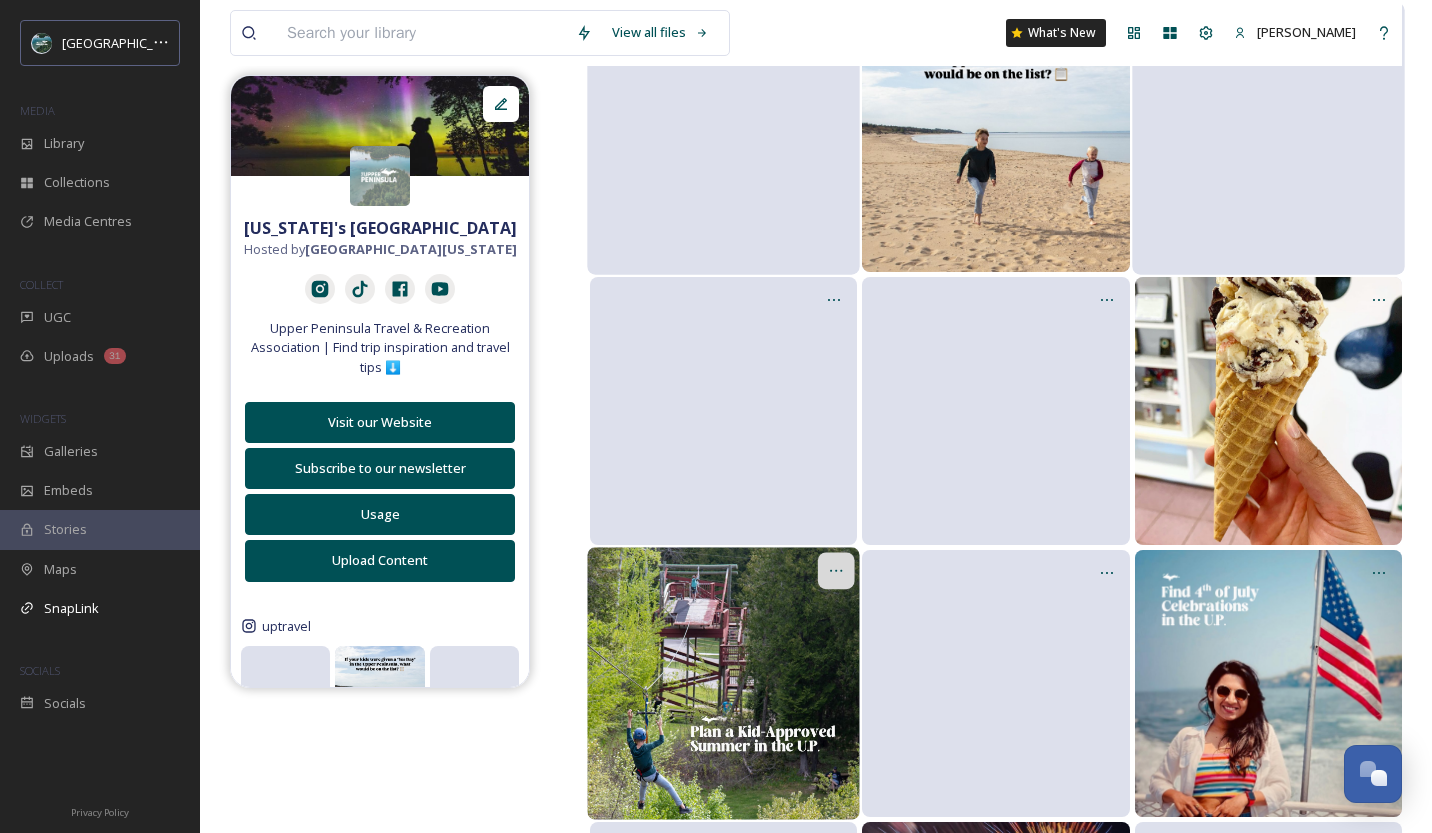click 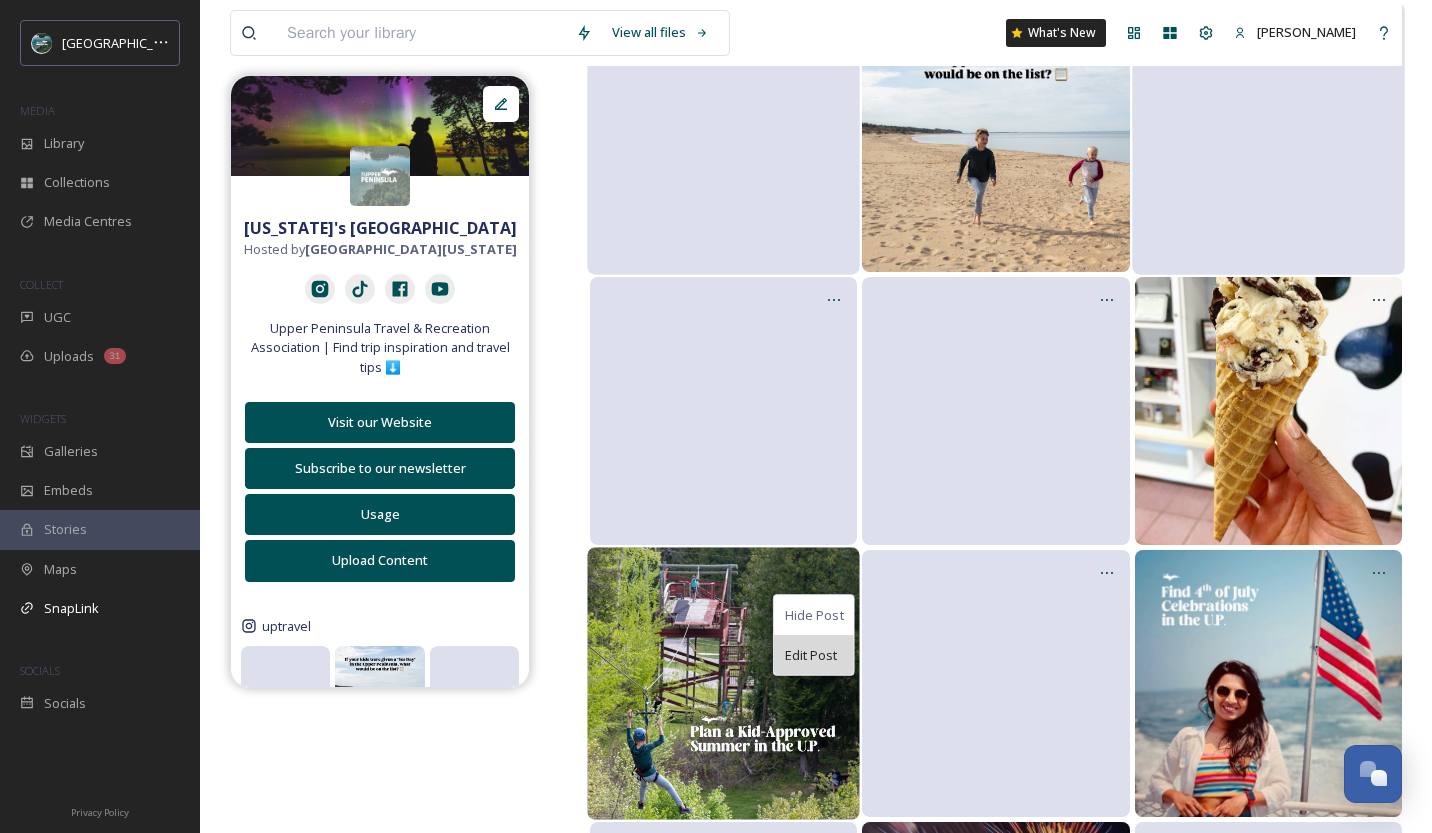 click on "Edit Post" at bounding box center [811, 655] 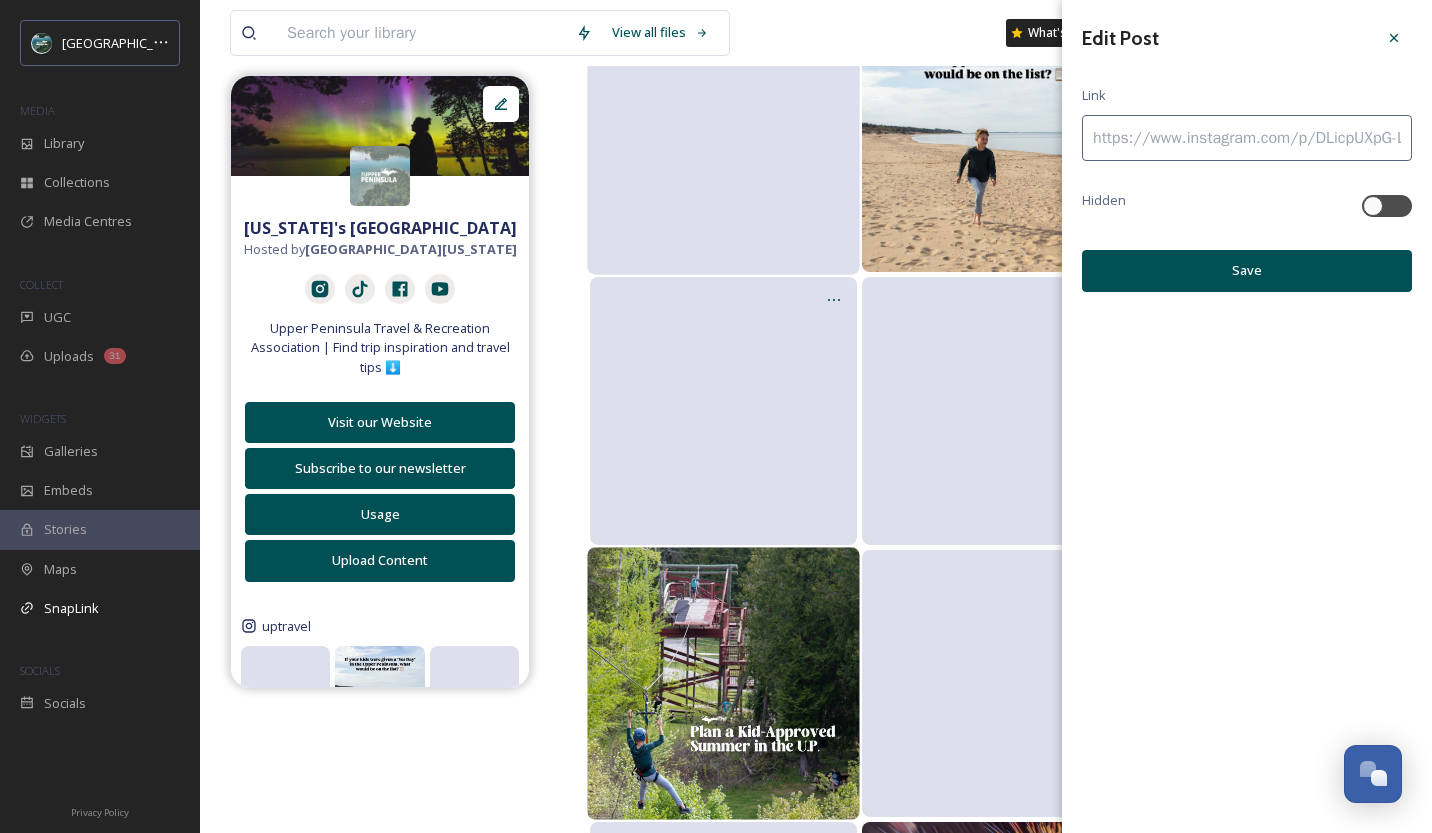 click at bounding box center (1247, 138) 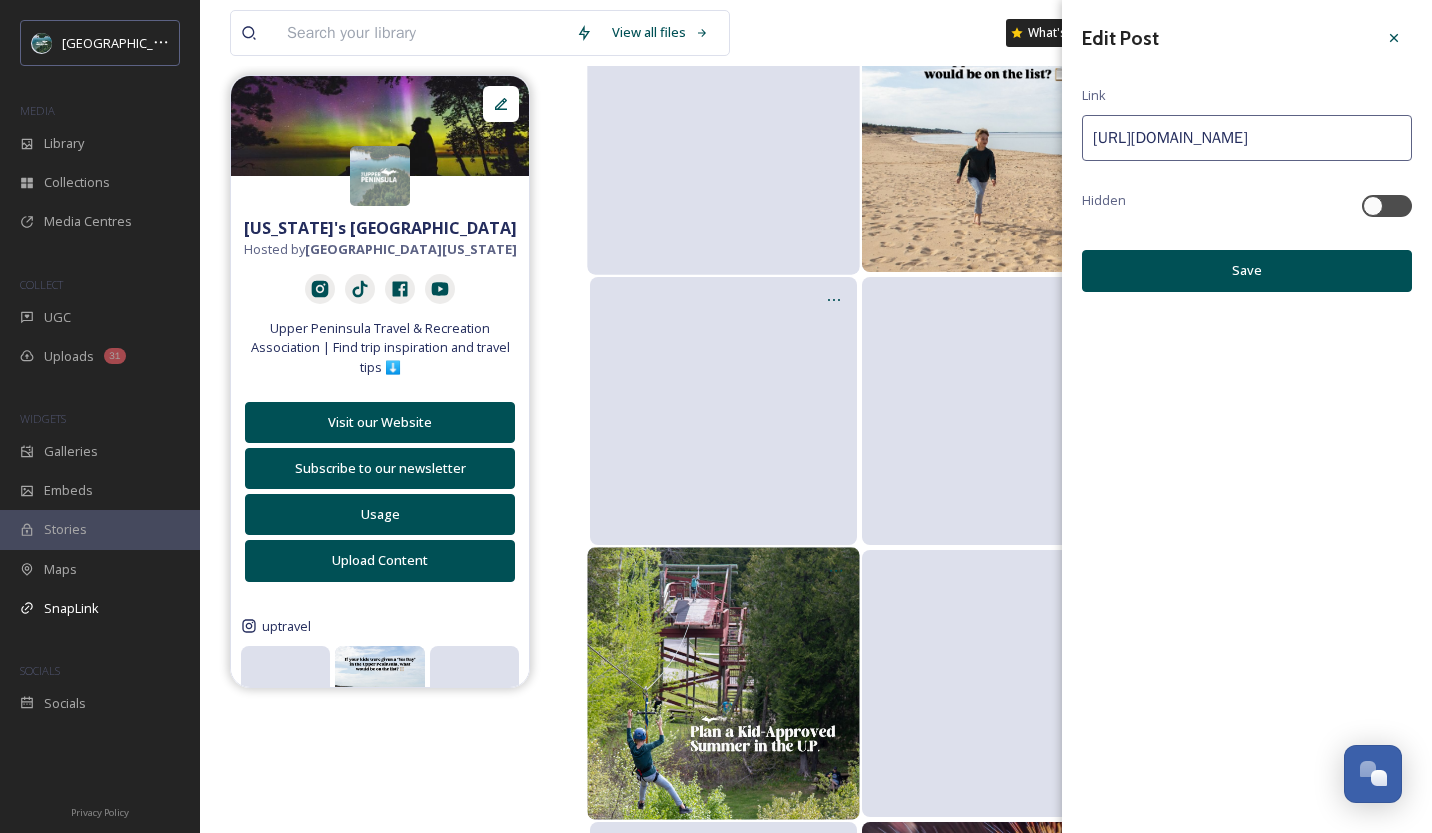 scroll, scrollTop: 0, scrollLeft: 863, axis: horizontal 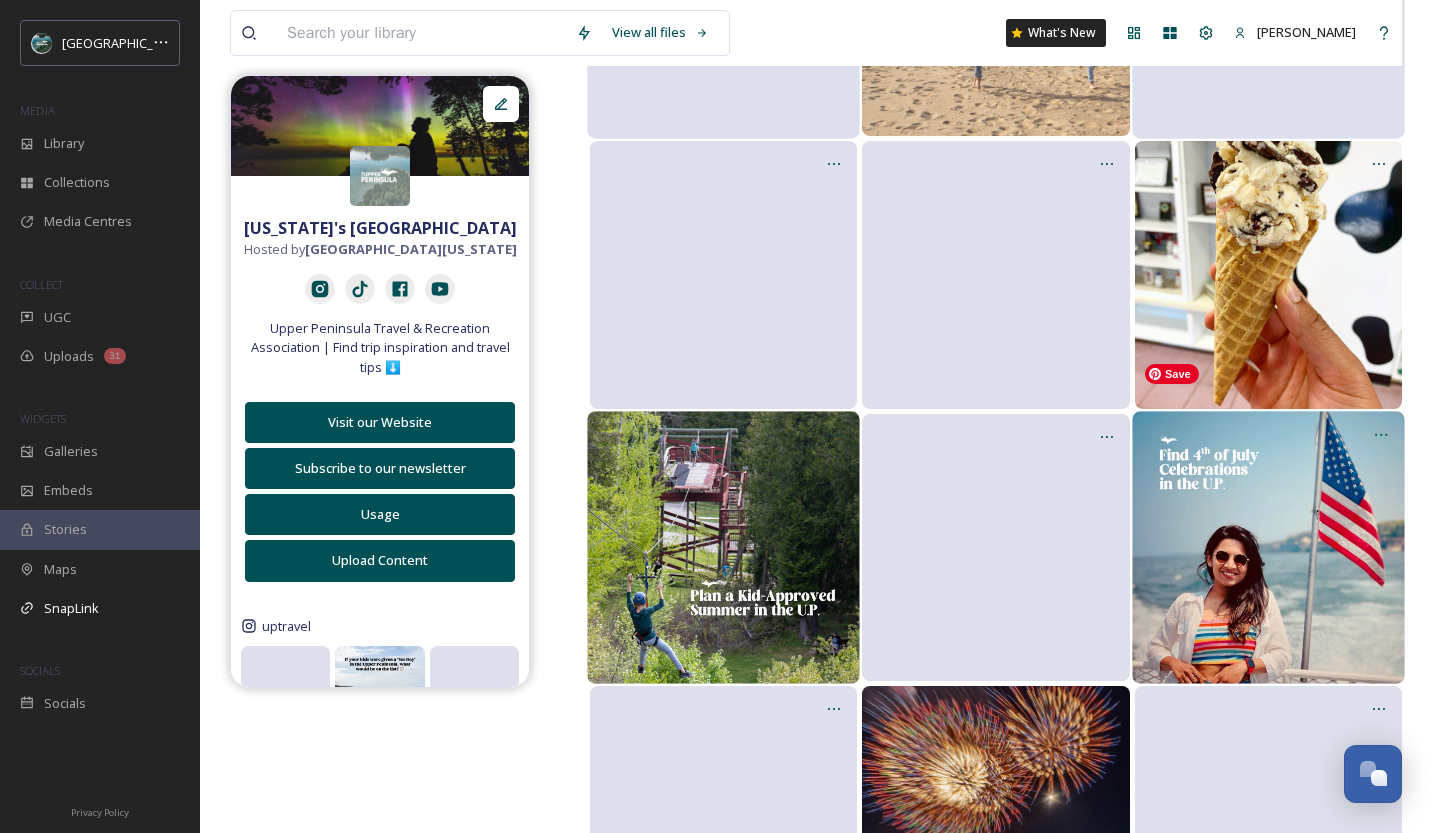 click at bounding box center (1268, 547) 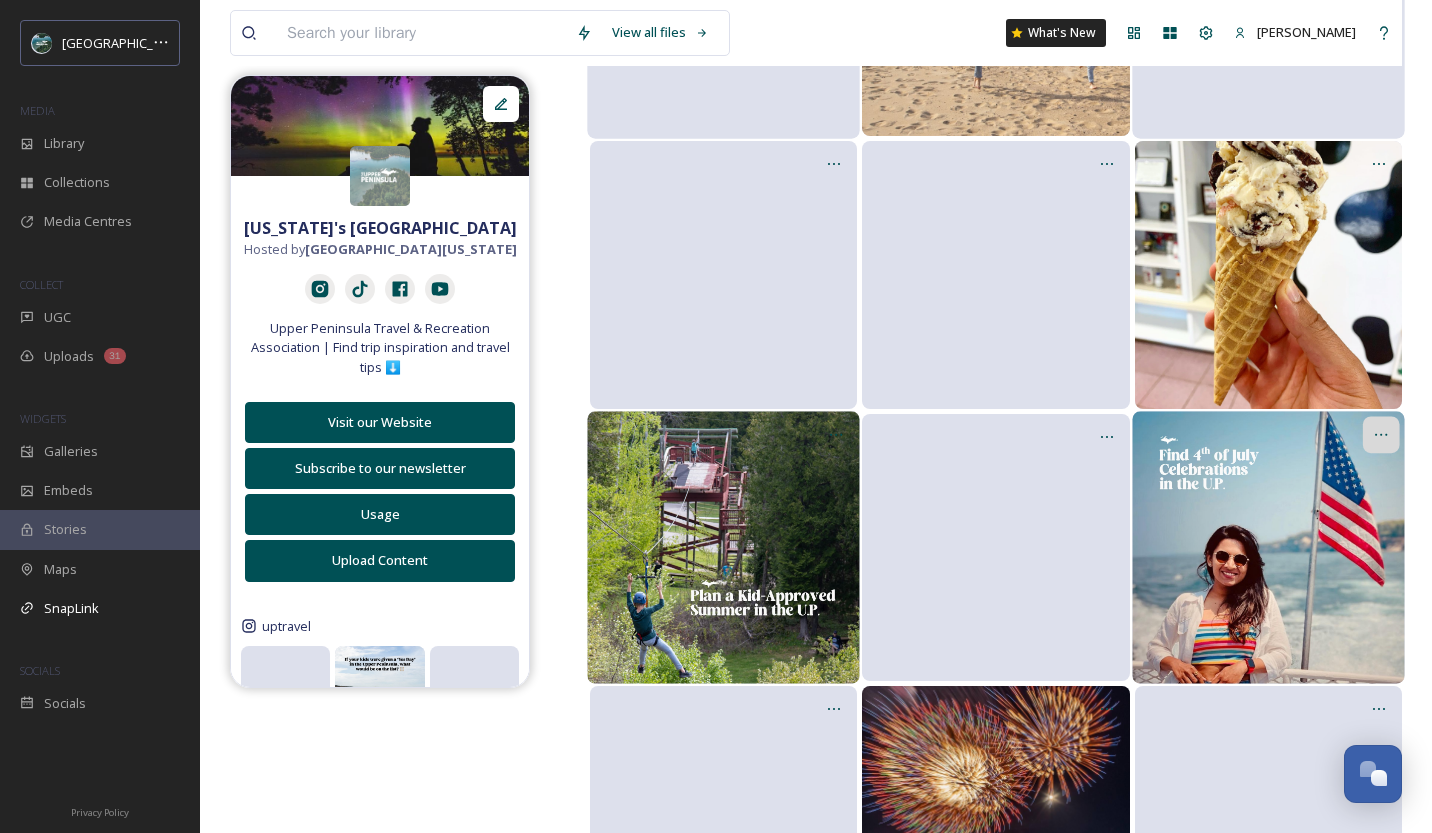 click at bounding box center (1381, 434) 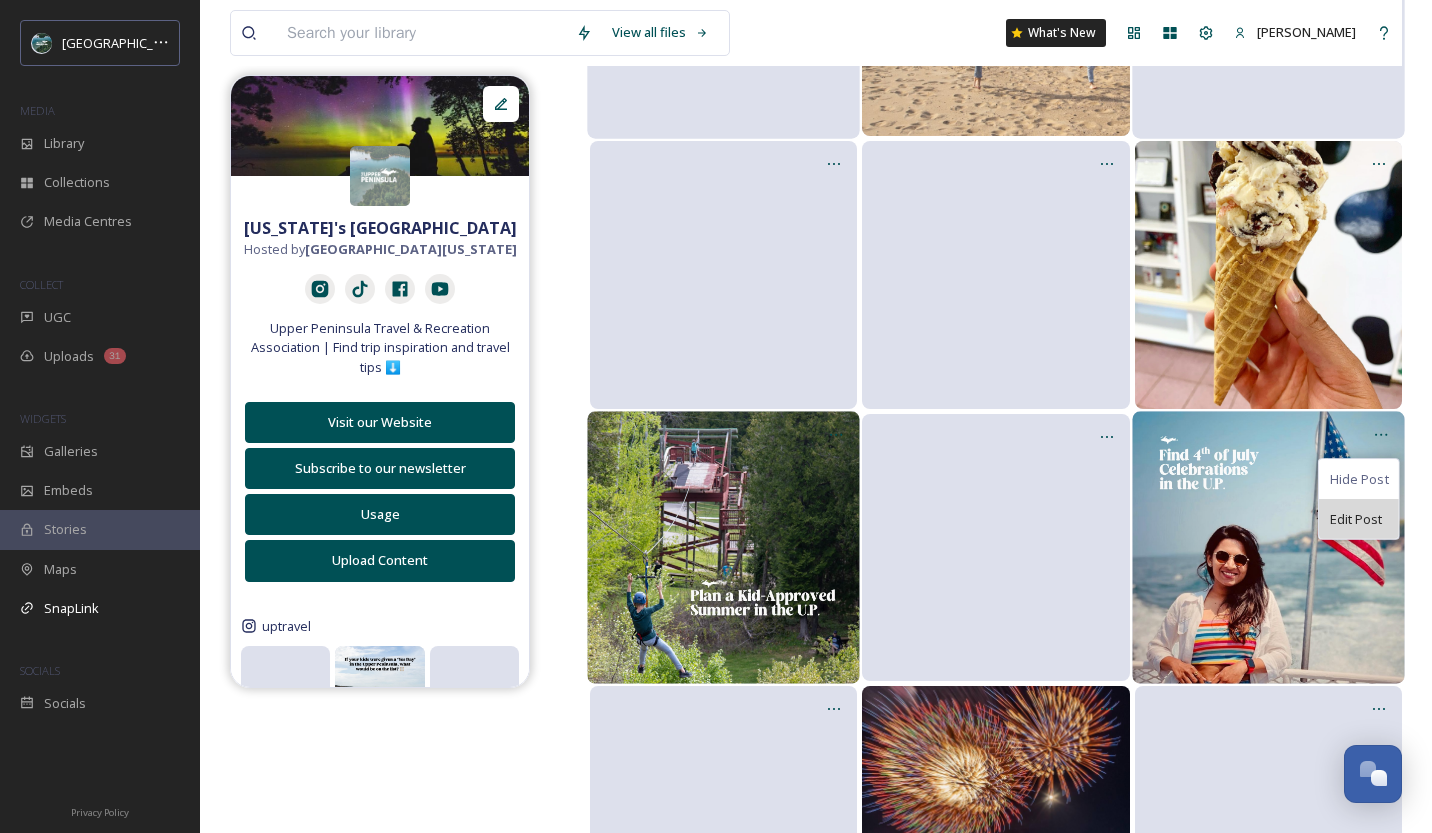 click on "Edit Post" at bounding box center (1359, 519) 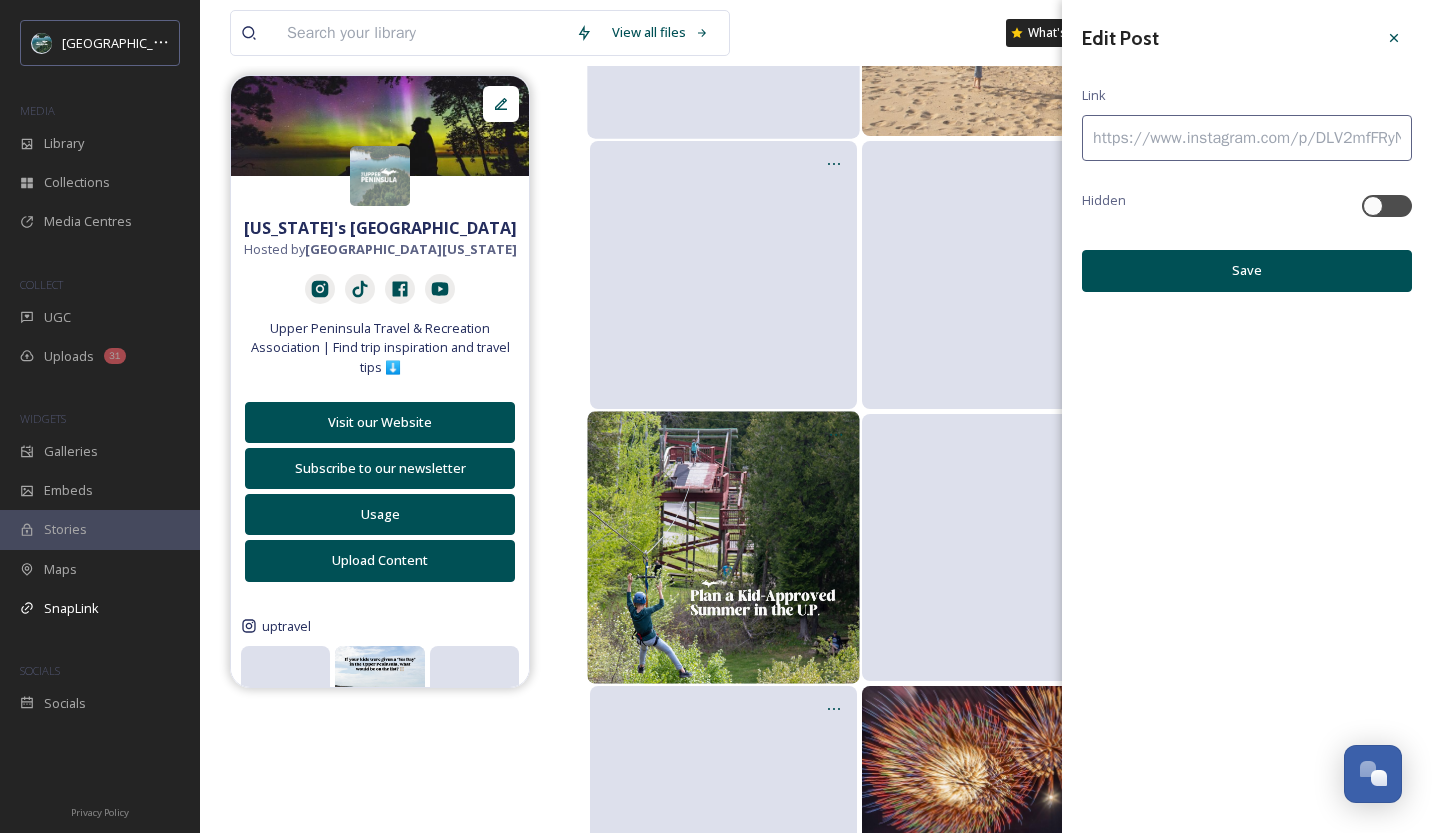 click at bounding box center (1247, 138) 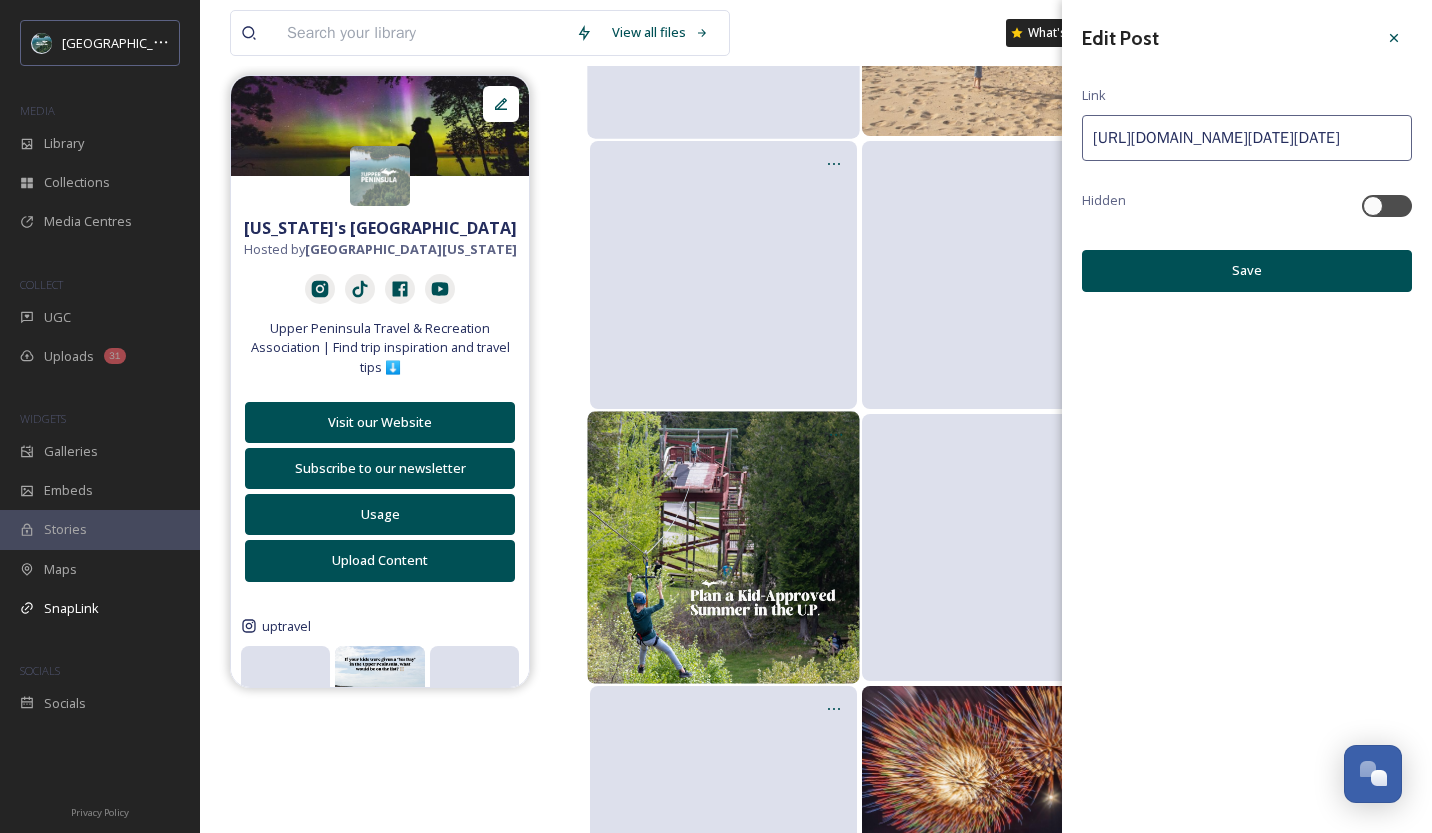 scroll, scrollTop: 0, scrollLeft: 1095, axis: horizontal 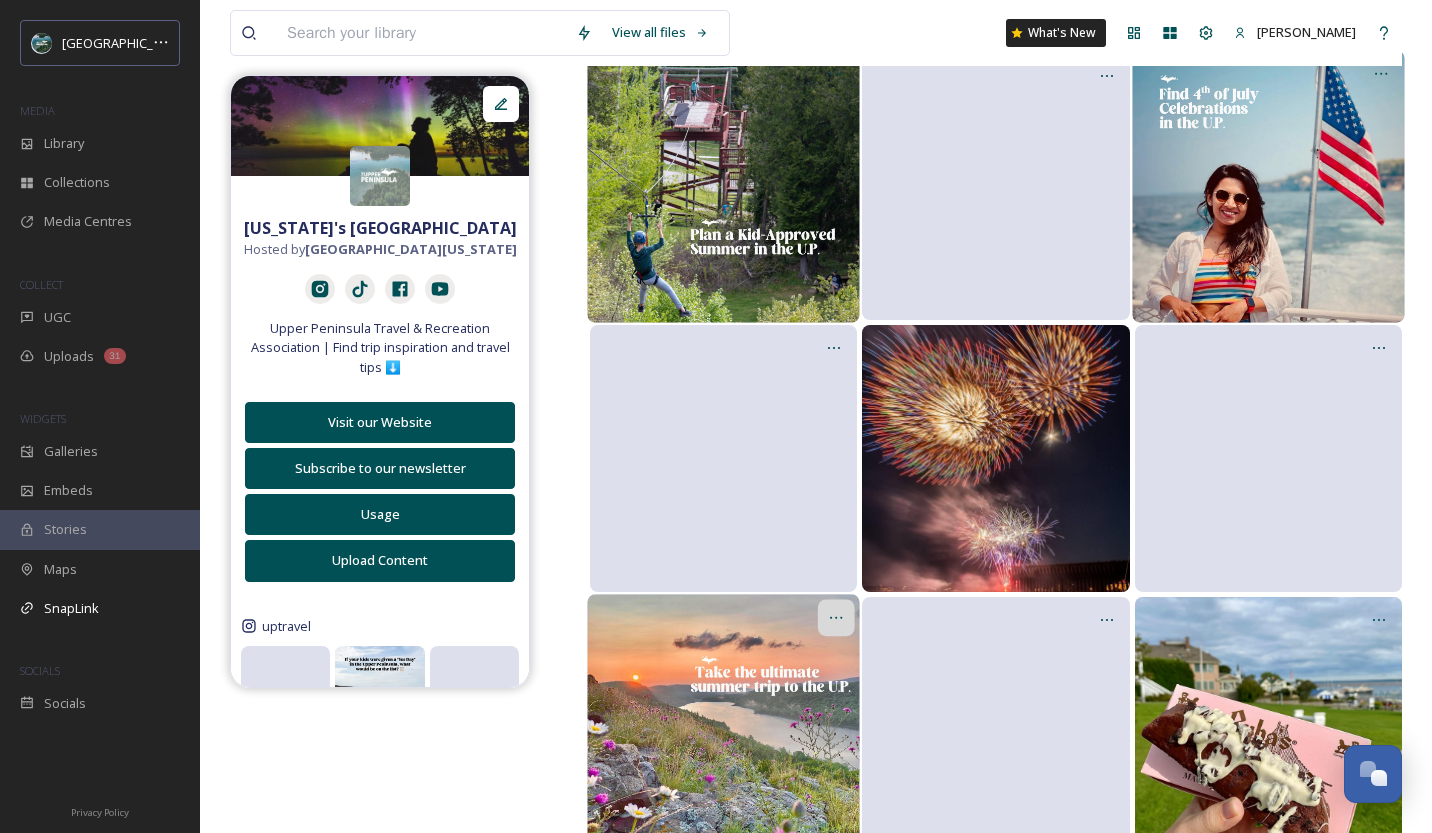 click 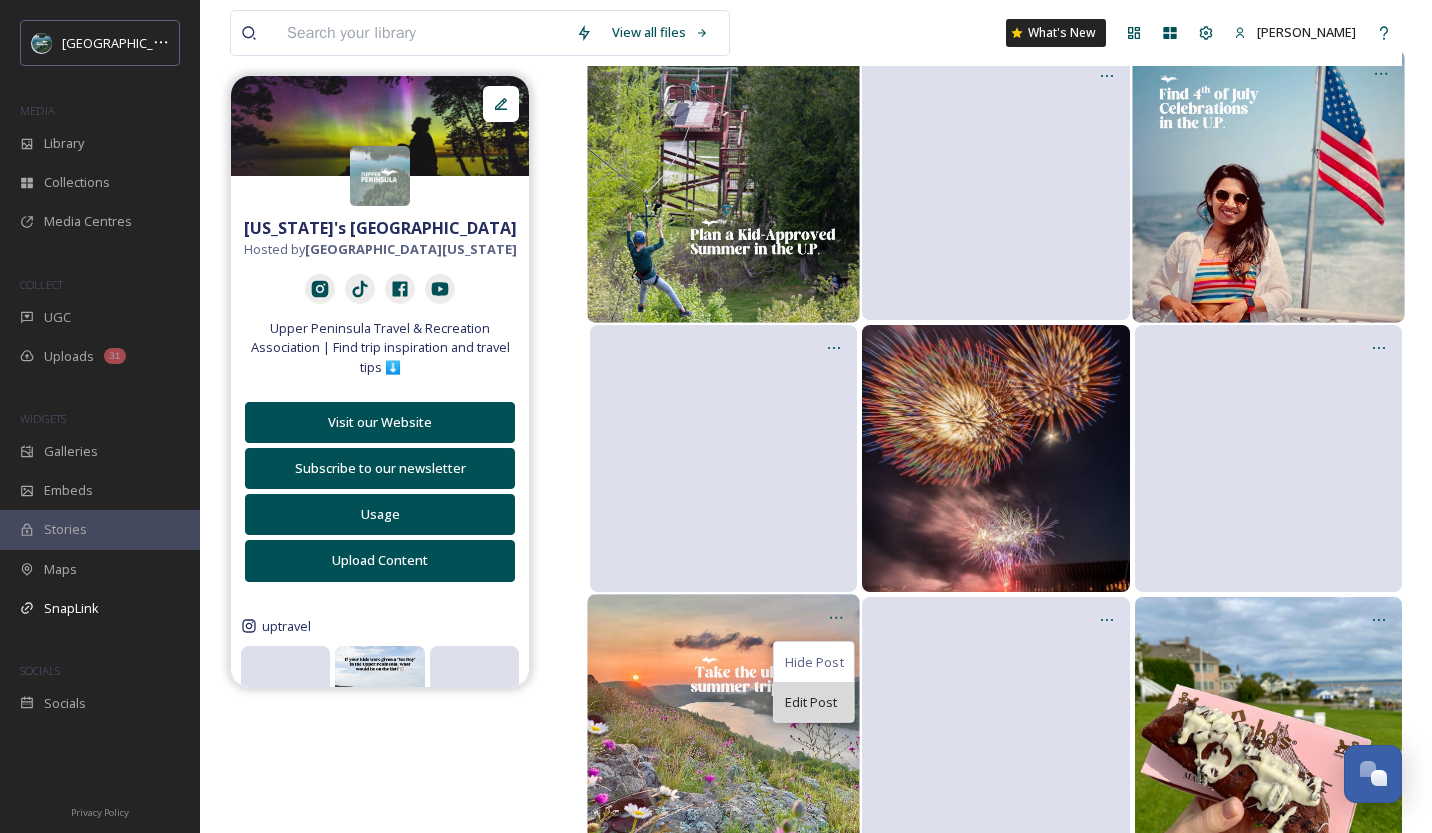 click on "Edit Post" at bounding box center [811, 703] 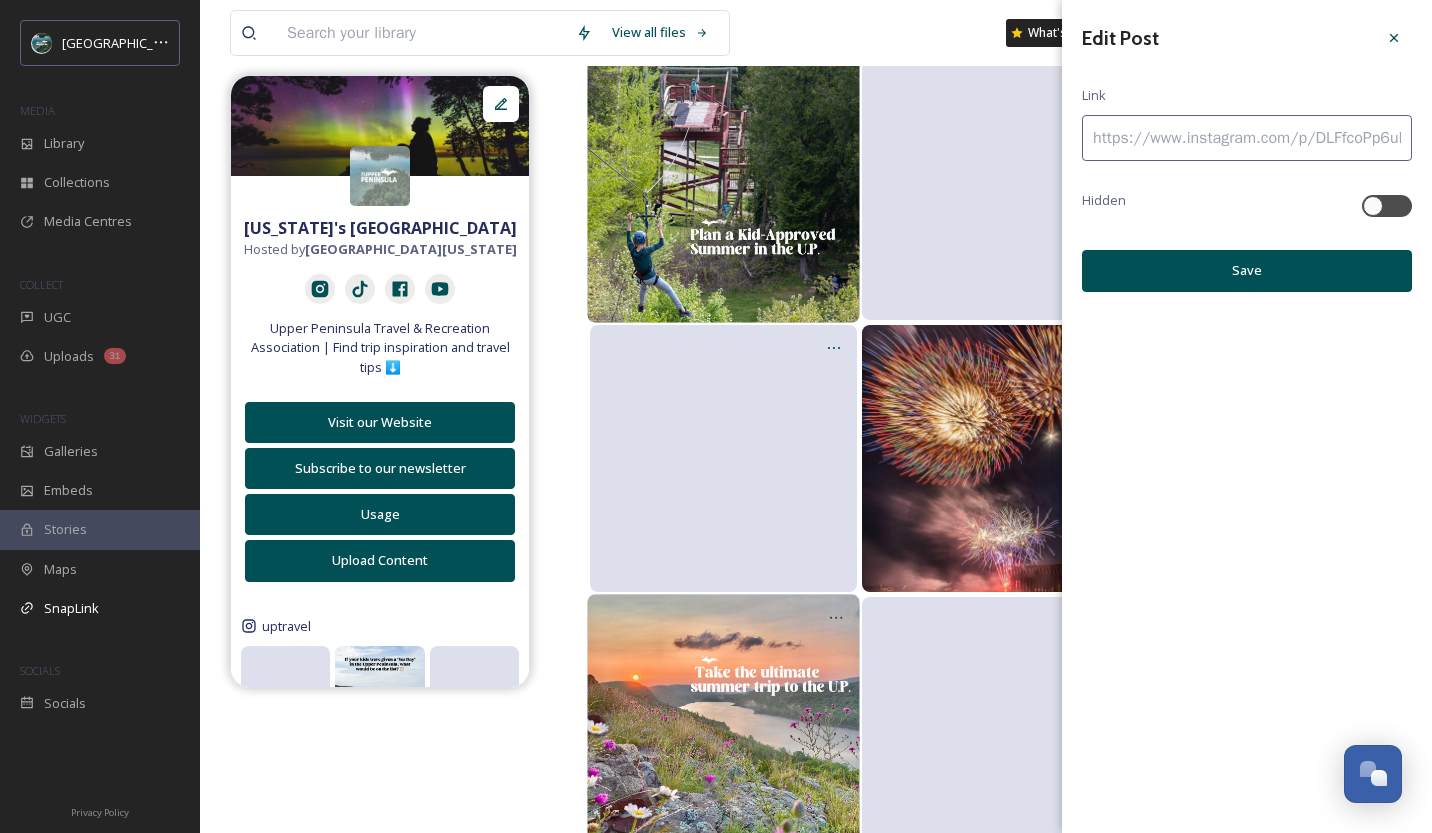 click at bounding box center [1247, 138] 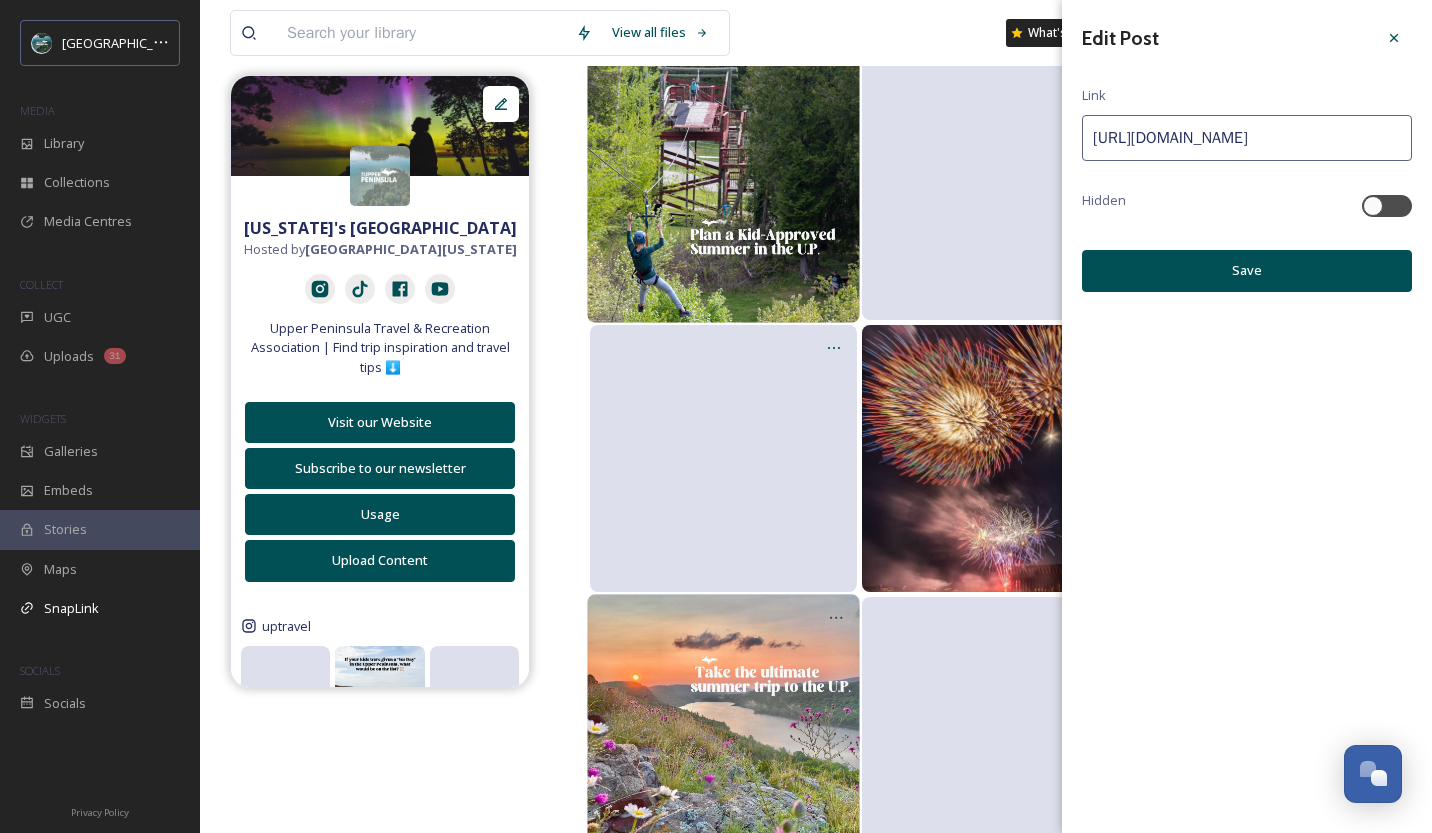 scroll, scrollTop: 0, scrollLeft: 917, axis: horizontal 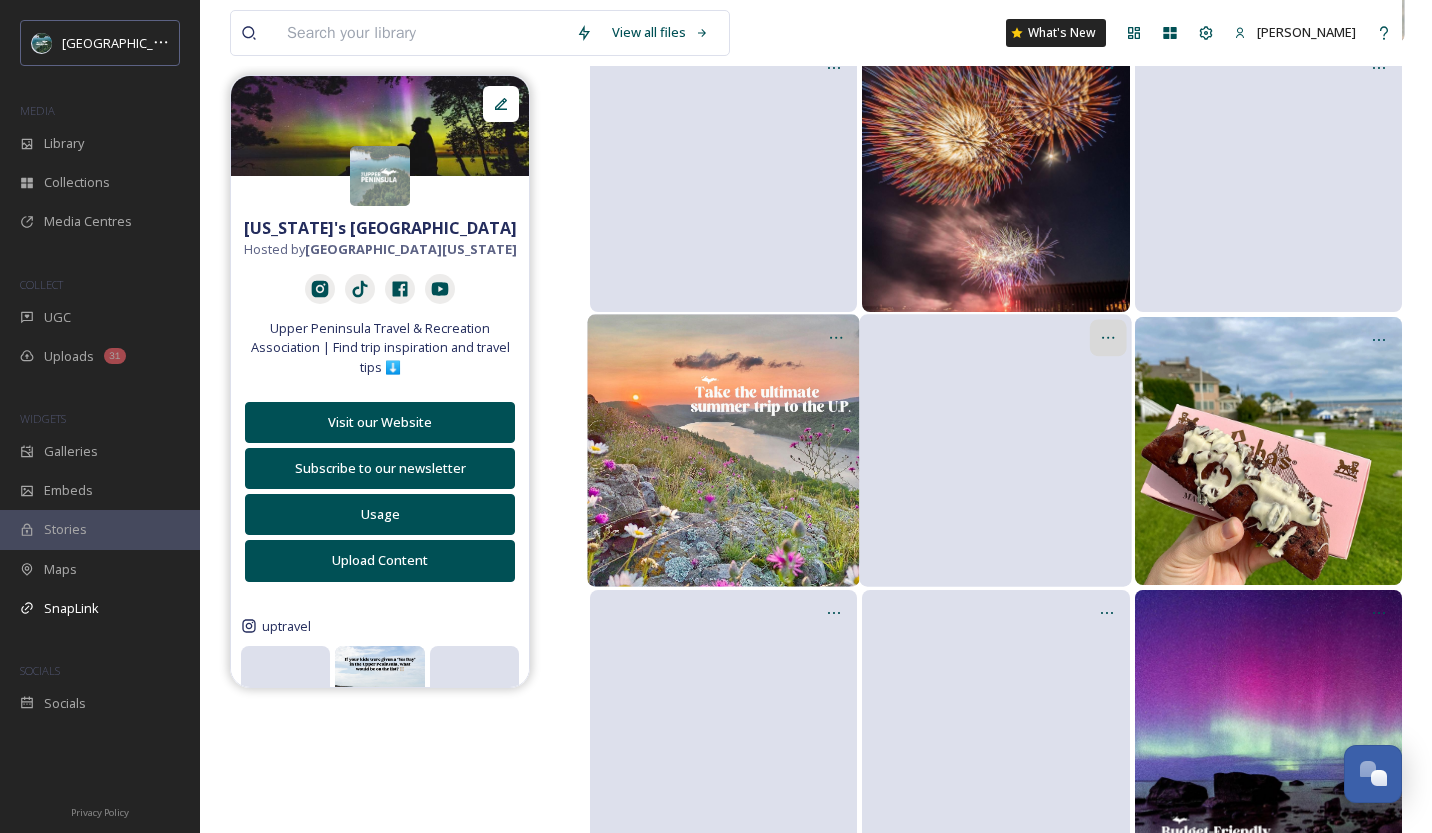 click at bounding box center (1109, 338) 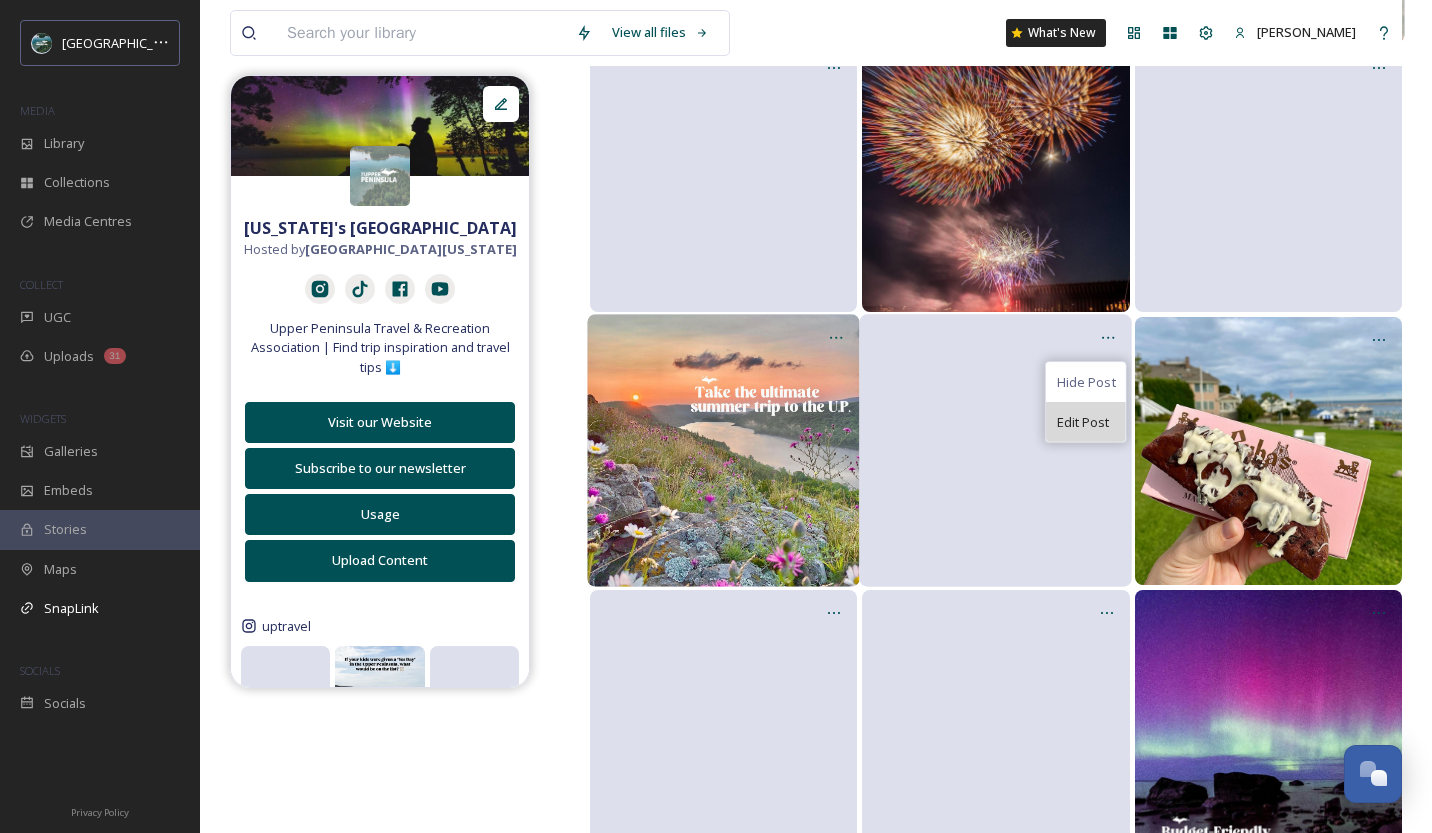 click on "Edit Post" at bounding box center [1083, 423] 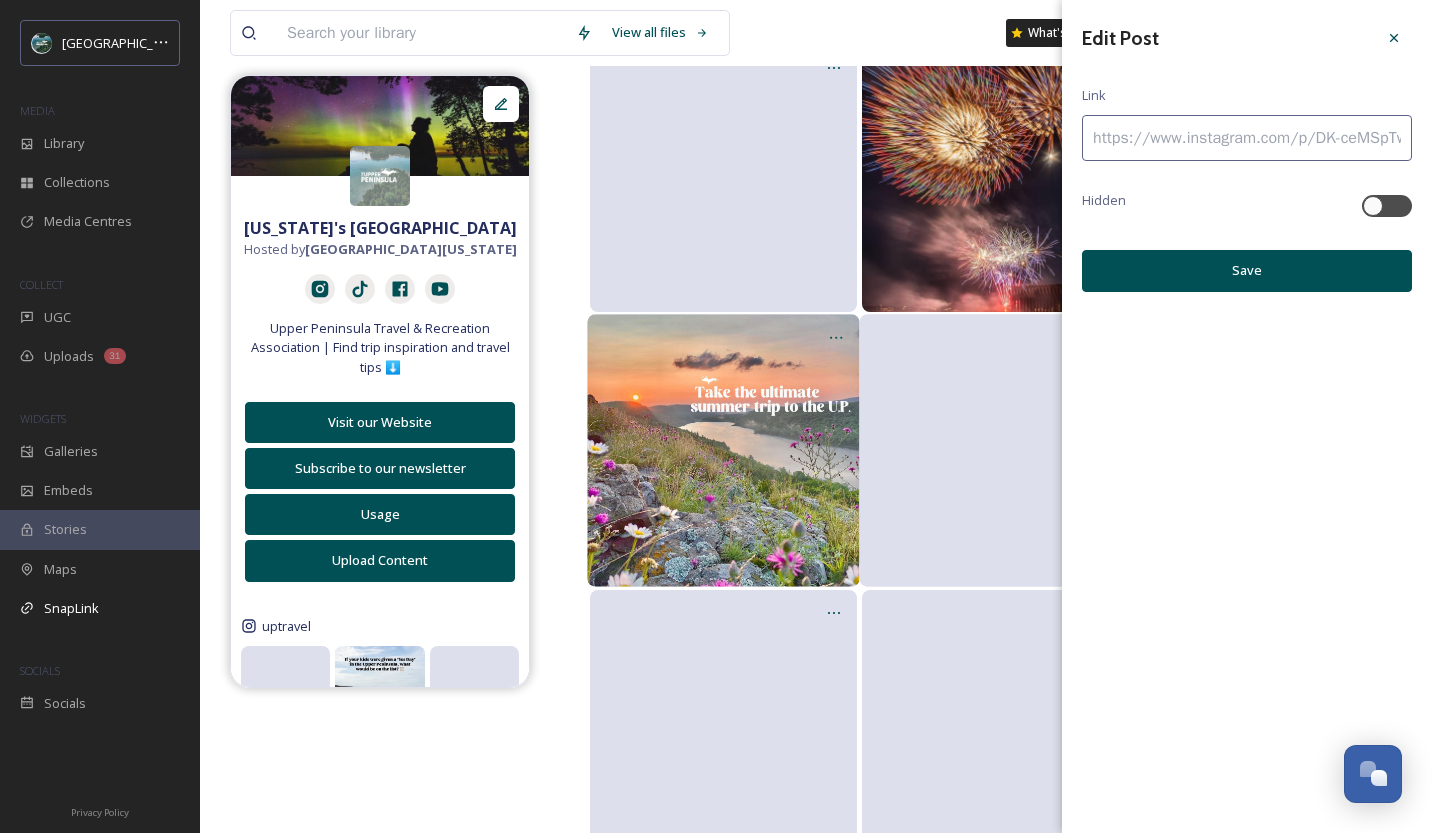 click at bounding box center (1247, 138) 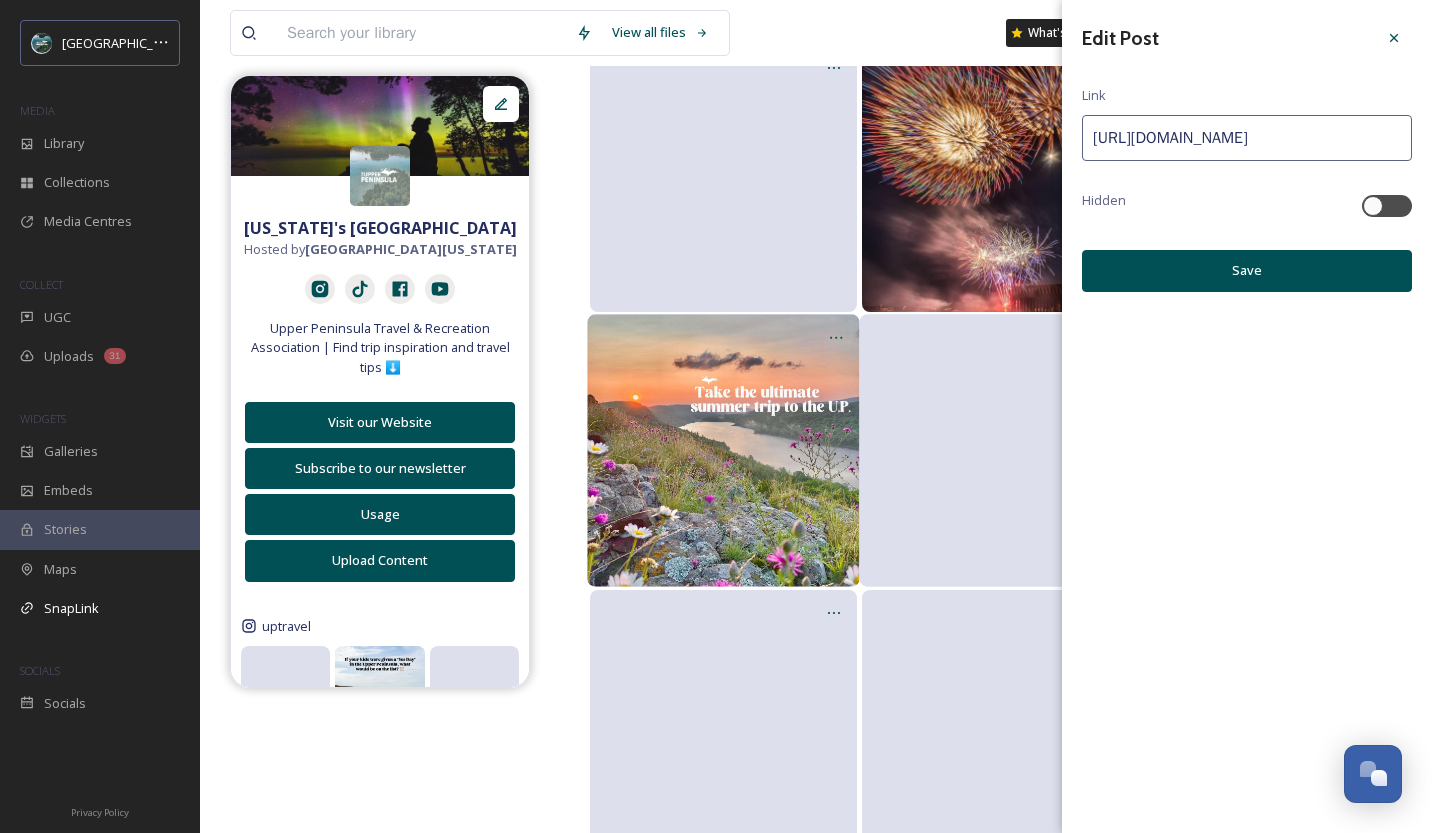 scroll, scrollTop: 0, scrollLeft: 785, axis: horizontal 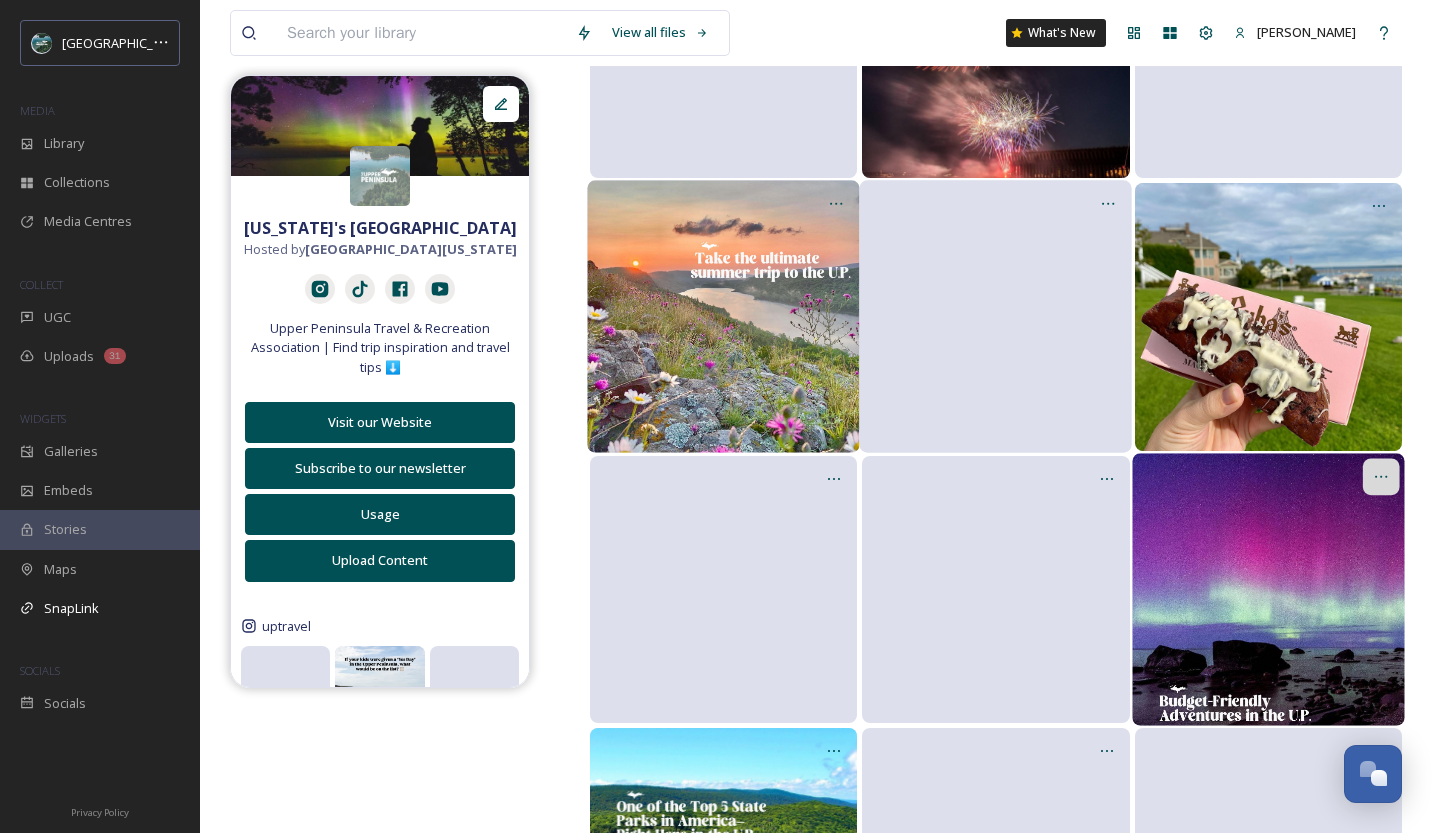 click at bounding box center [1381, 476] 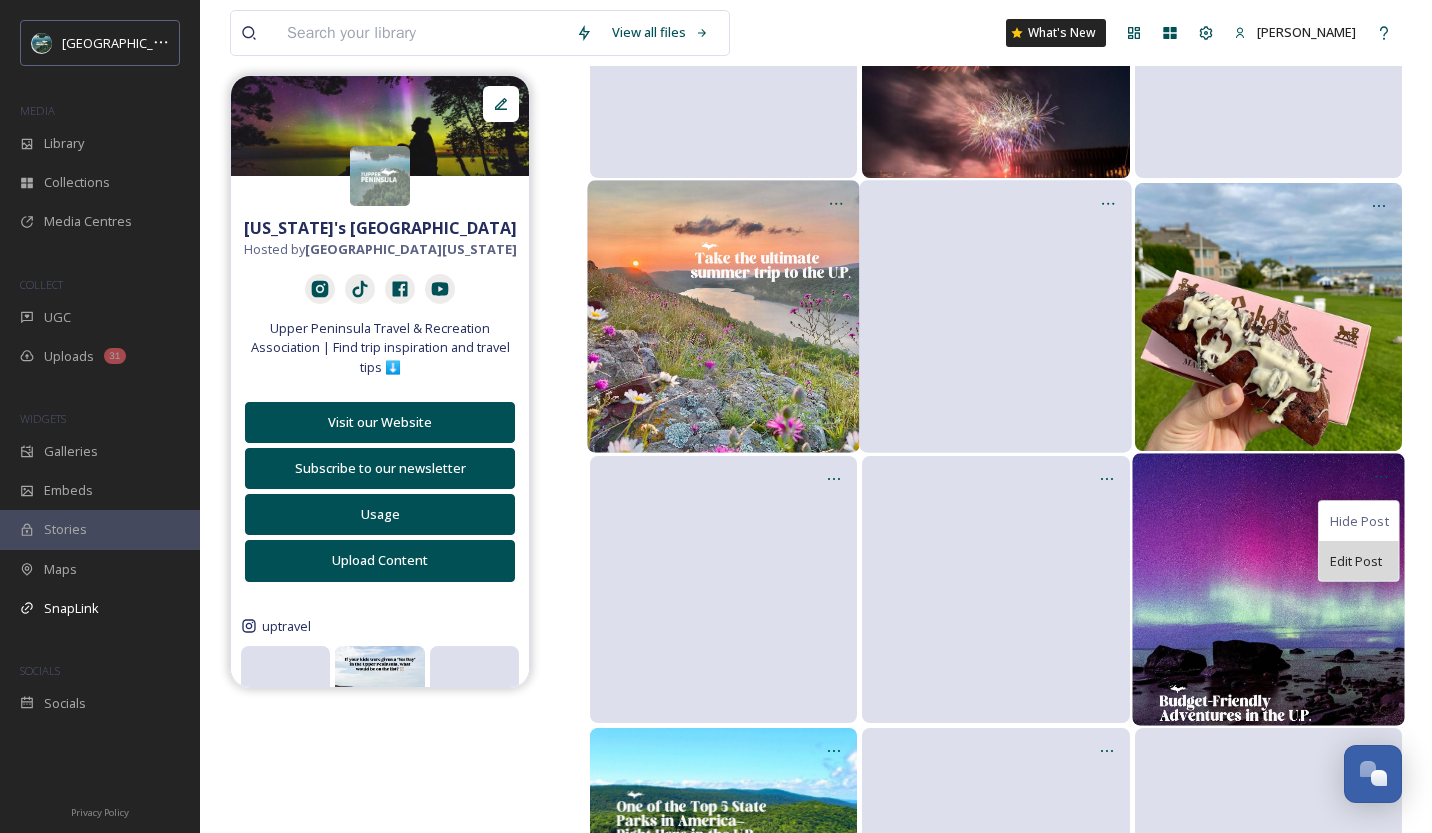 click on "Edit Post" at bounding box center (1355, 561) 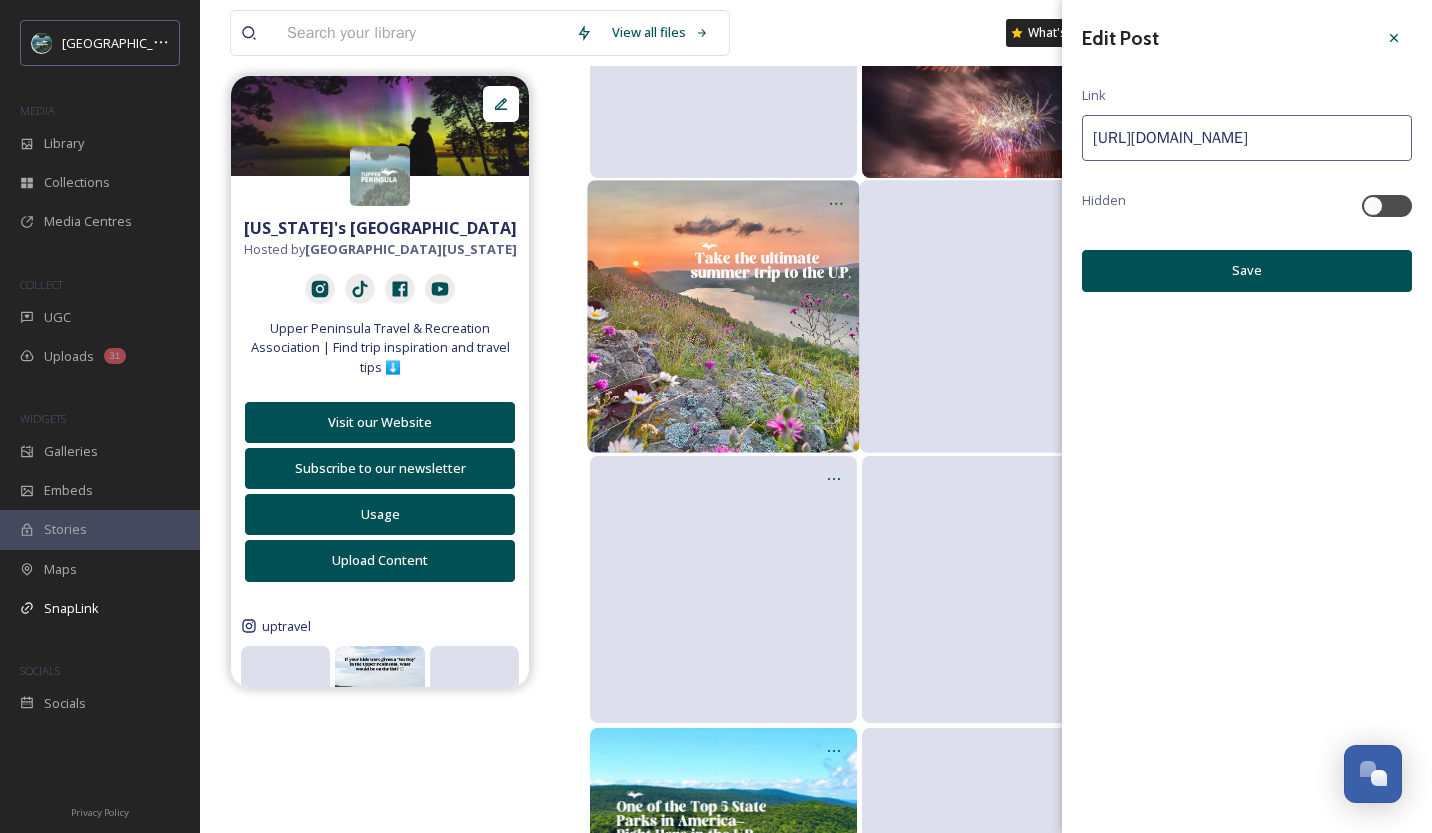click on "[URL][DOMAIN_NAME]" at bounding box center (1247, 138) 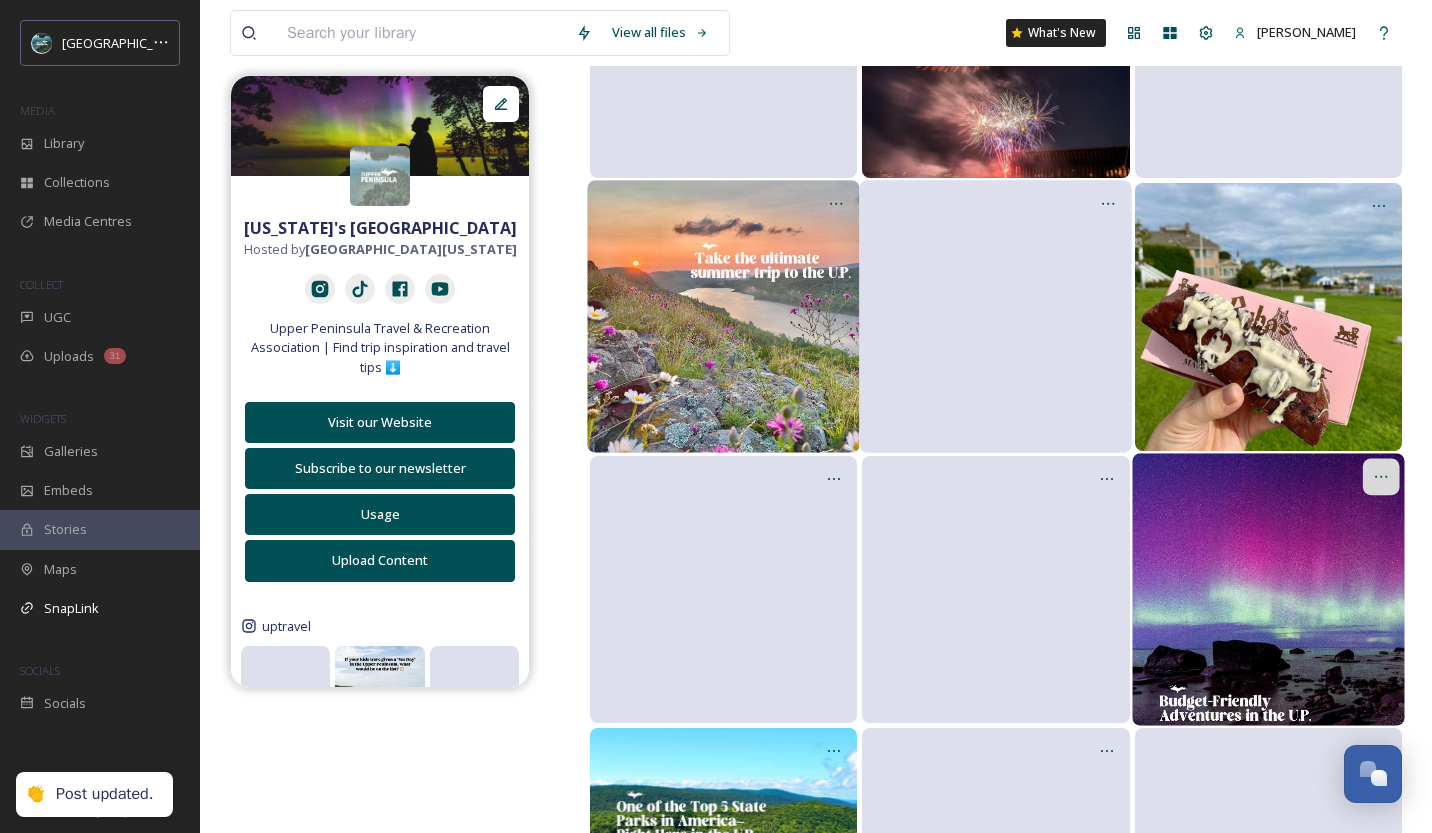 click at bounding box center [1381, 476] 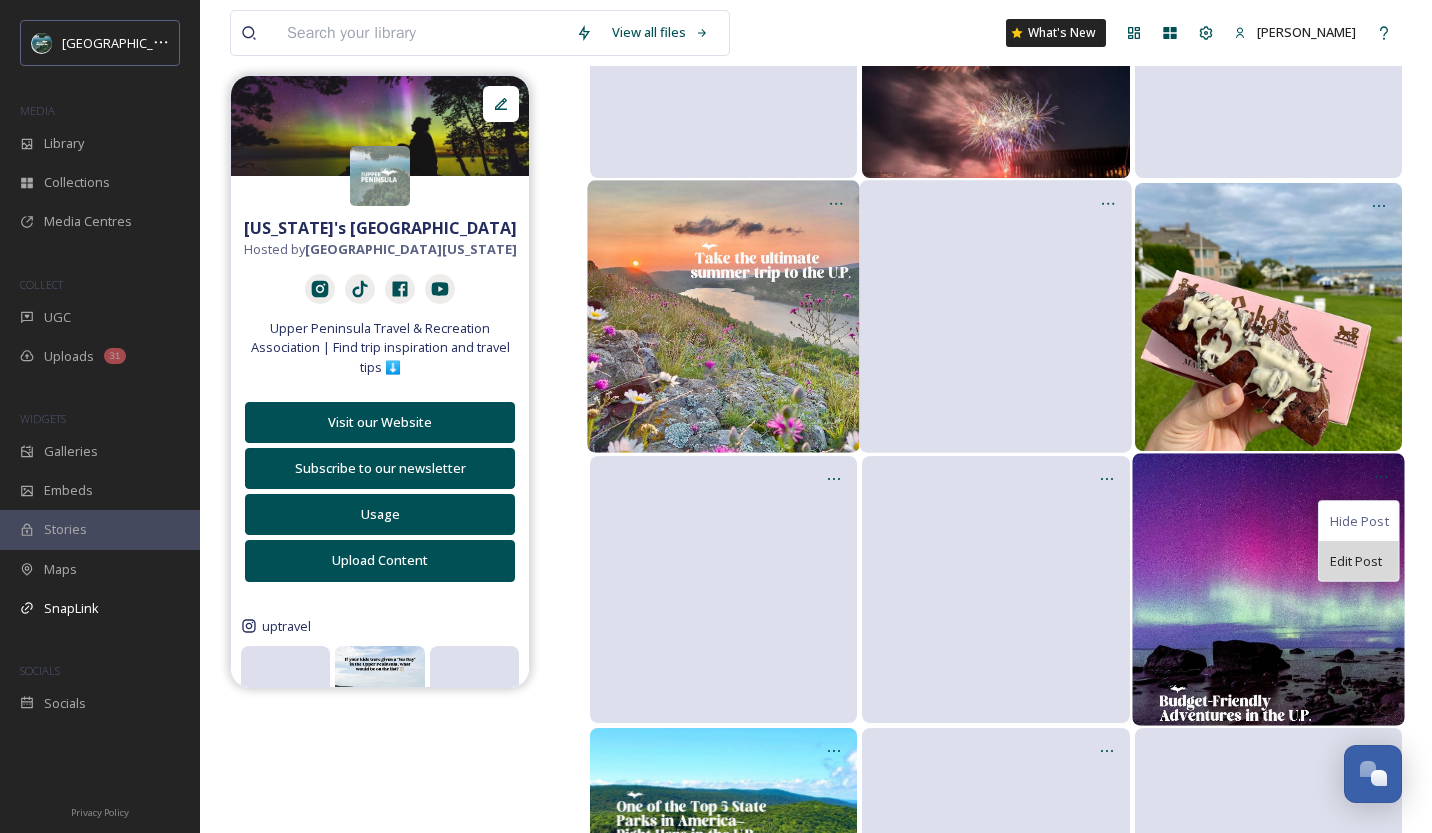 click on "Edit Post" at bounding box center (1355, 561) 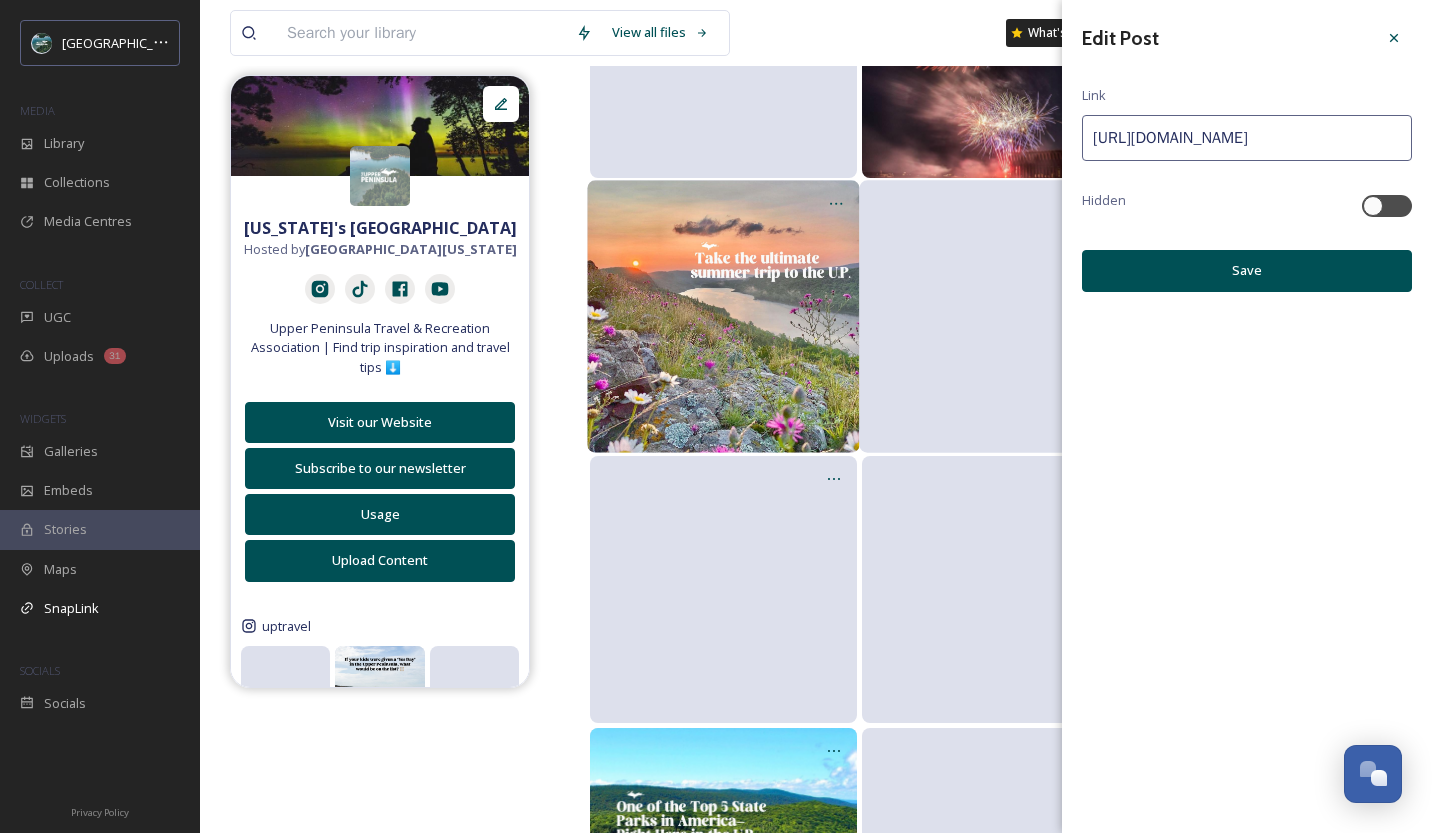 click on "[URL][DOMAIN_NAME]" at bounding box center (1247, 138) 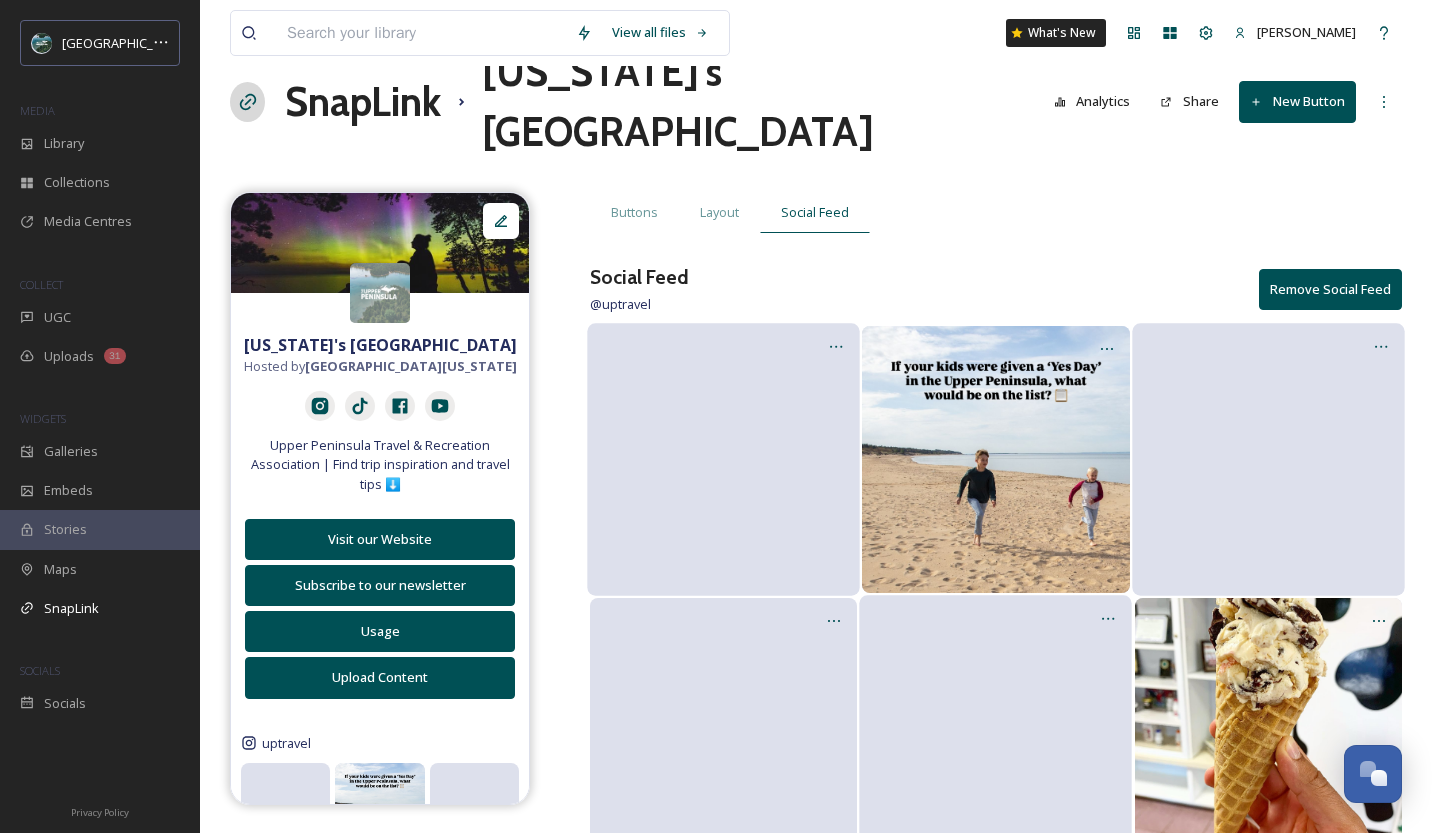 scroll, scrollTop: 0, scrollLeft: 0, axis: both 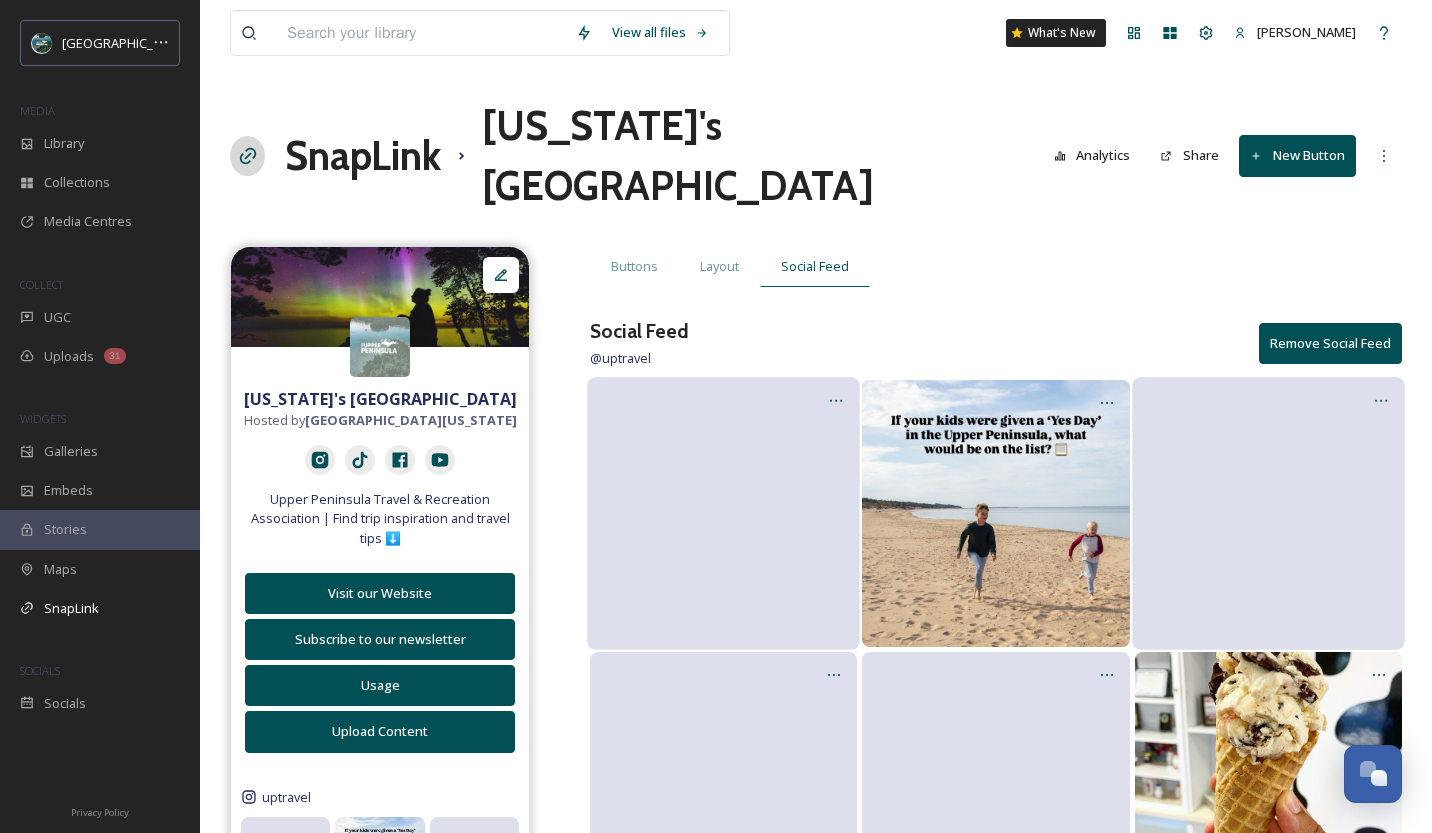 click on "Buttons Layout Social Feed Social Feed @ uptravel Remove Social Feed Load More" at bounding box center (996, 1561) 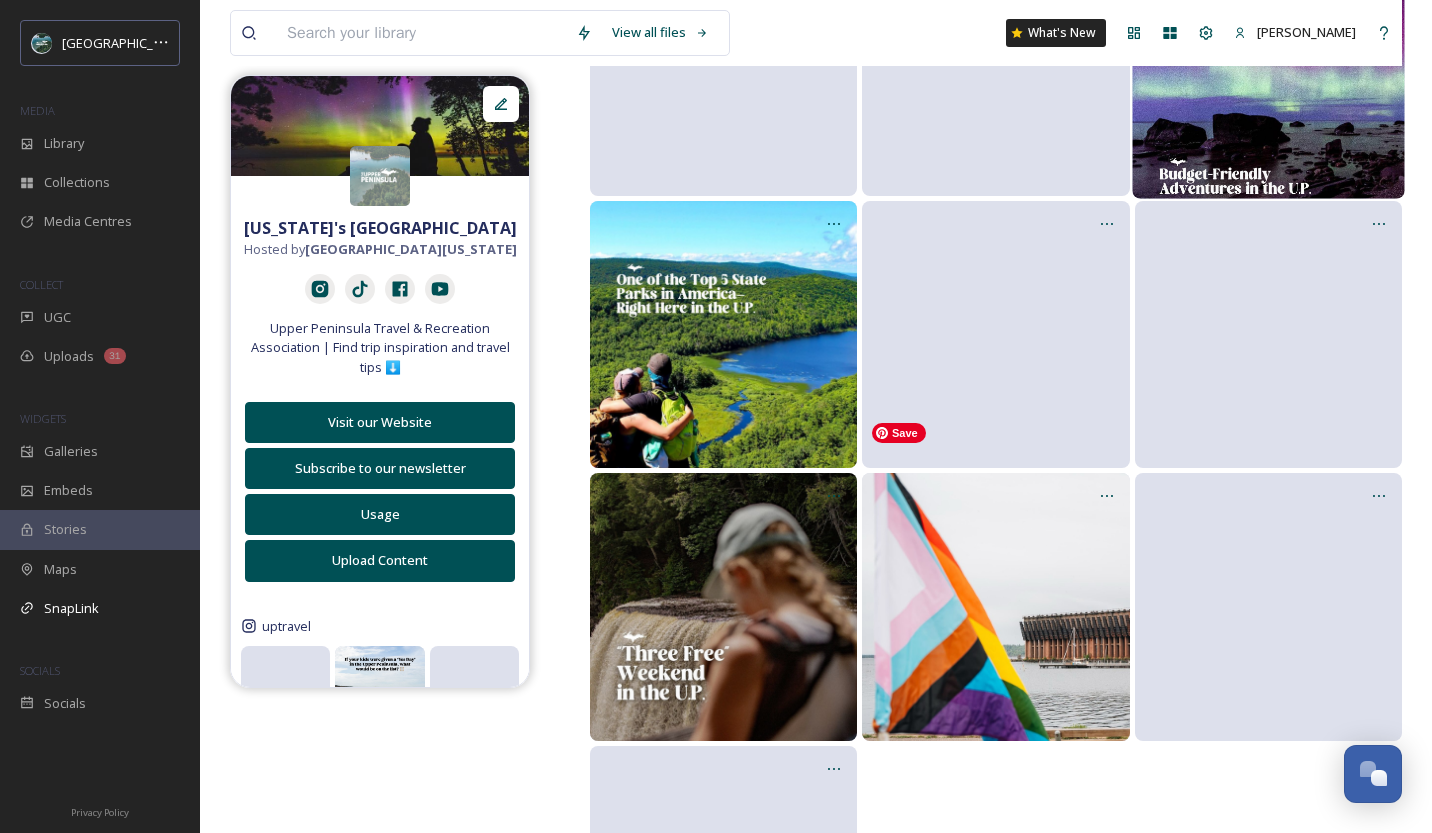 scroll, scrollTop: 1983, scrollLeft: 0, axis: vertical 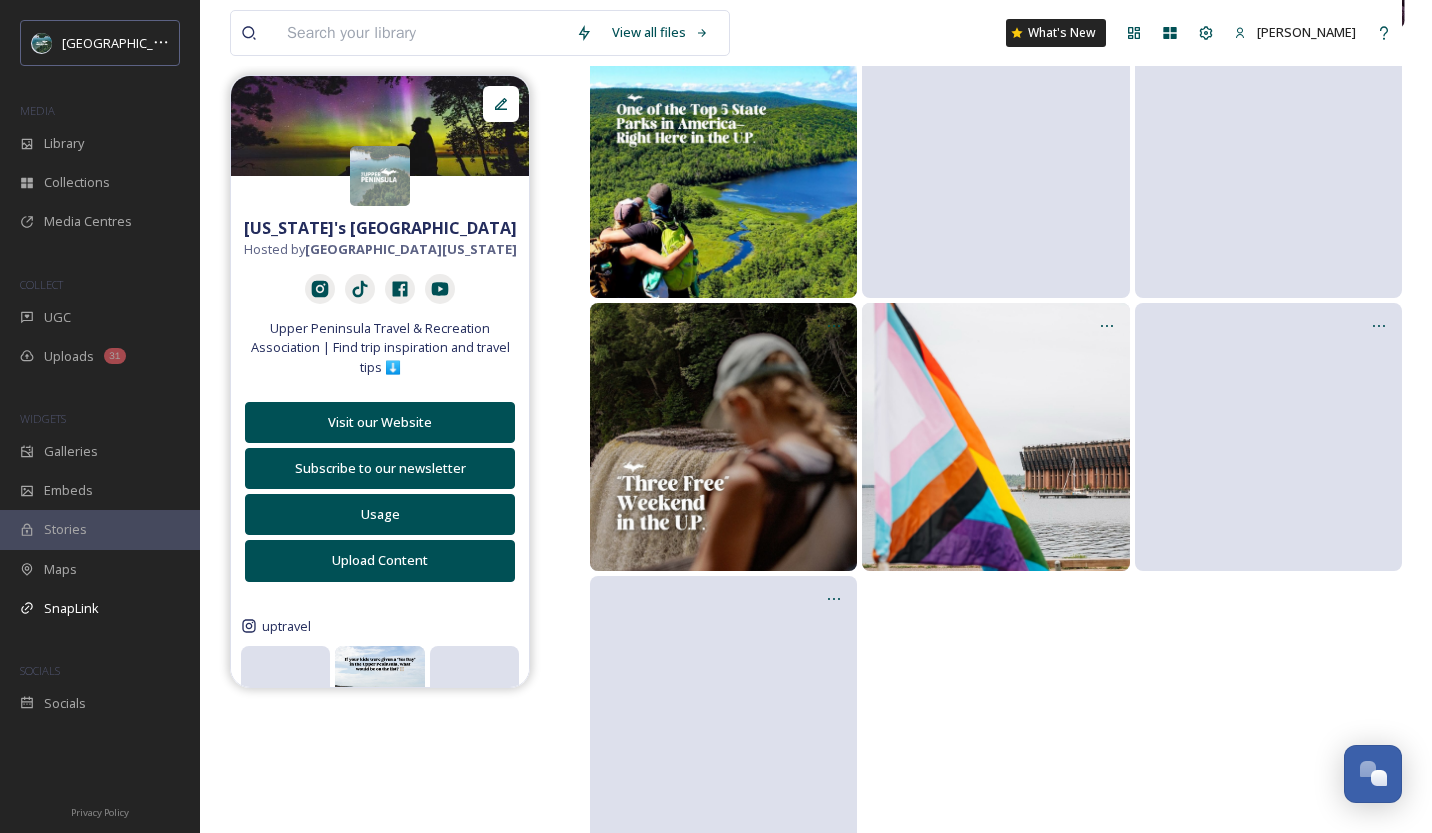 click on "Load More" at bounding box center [996, 867] 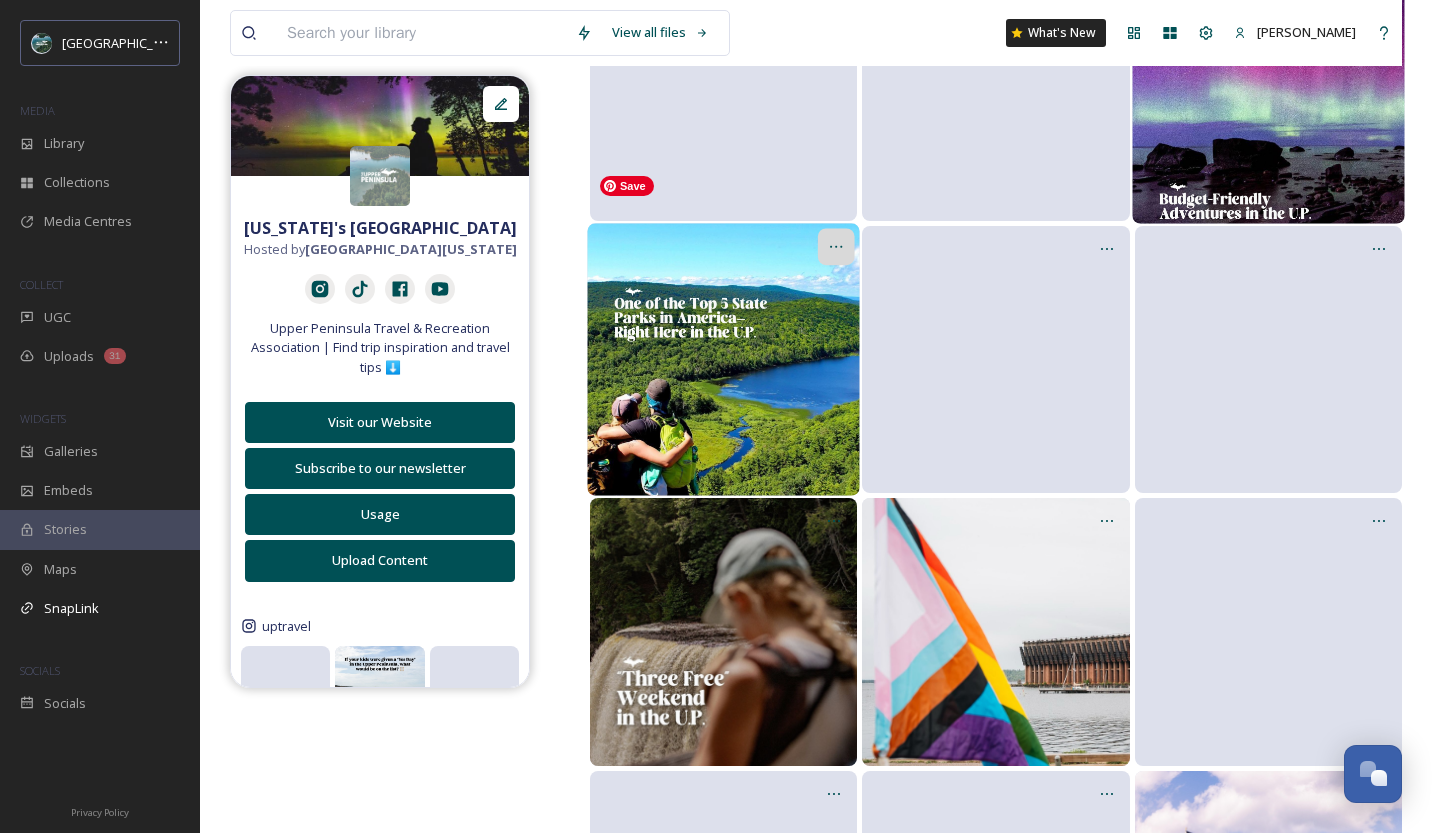 scroll, scrollTop: 1772, scrollLeft: 0, axis: vertical 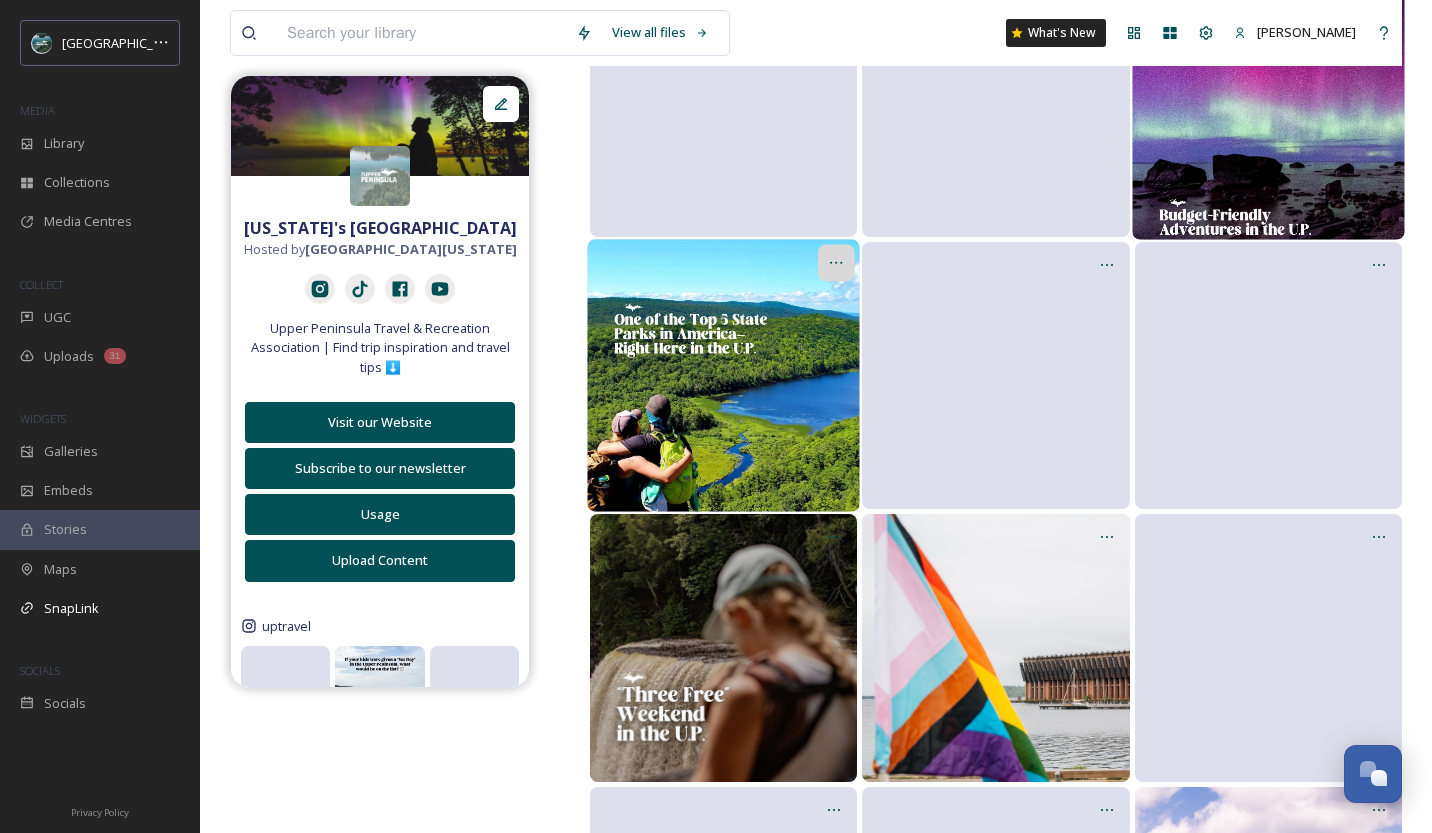 click 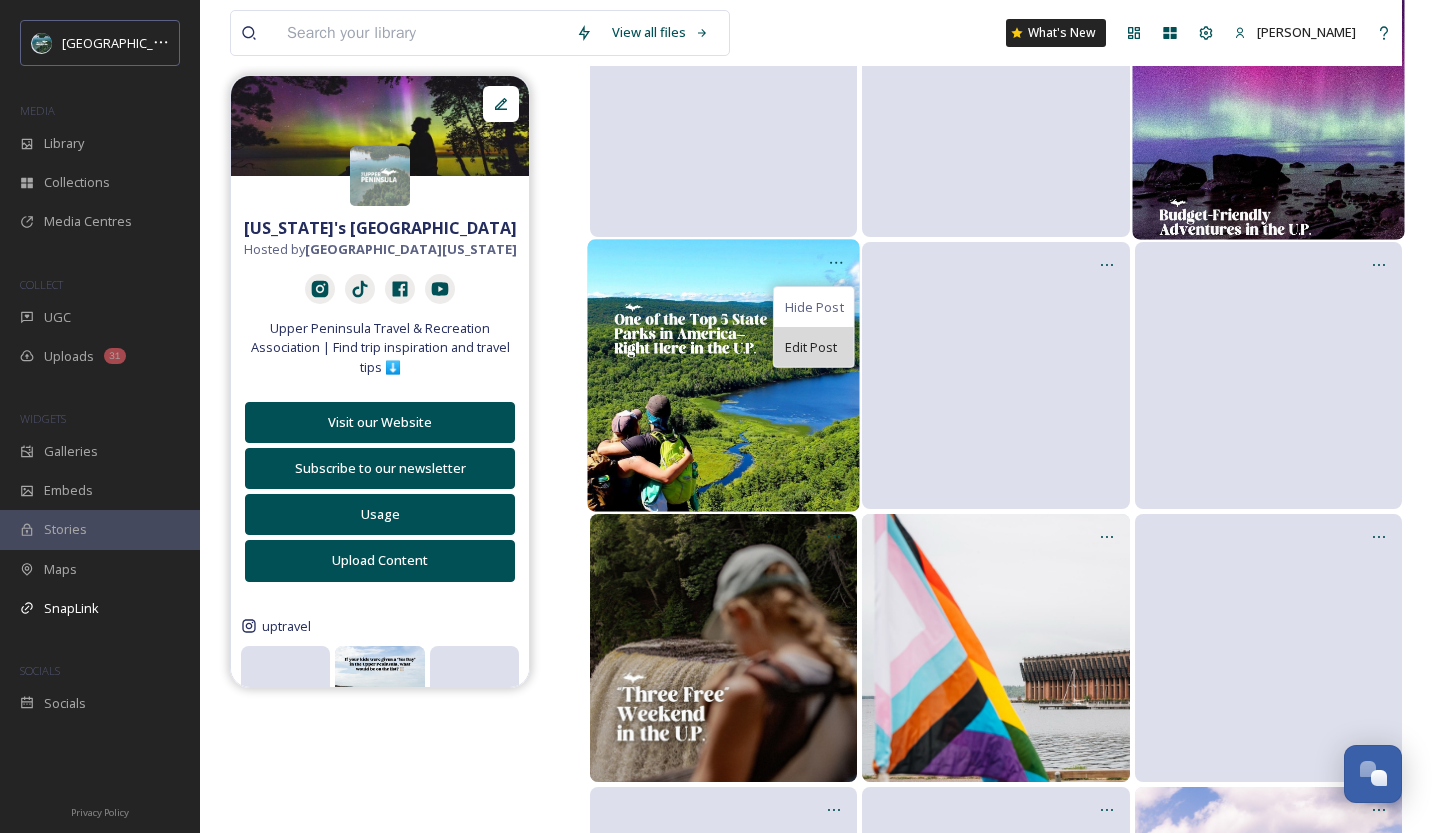 click on "Edit Post" at bounding box center (811, 347) 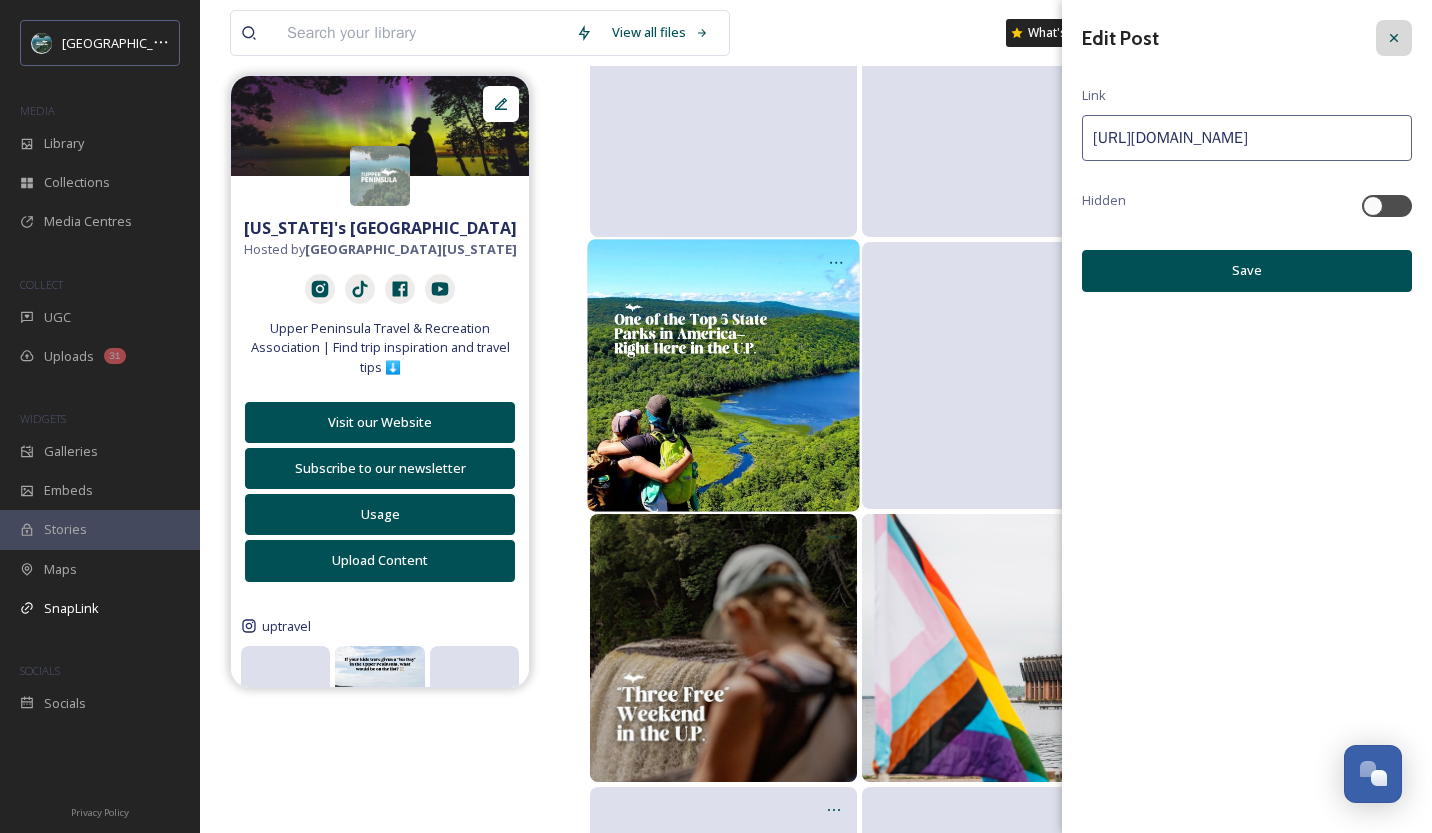 click 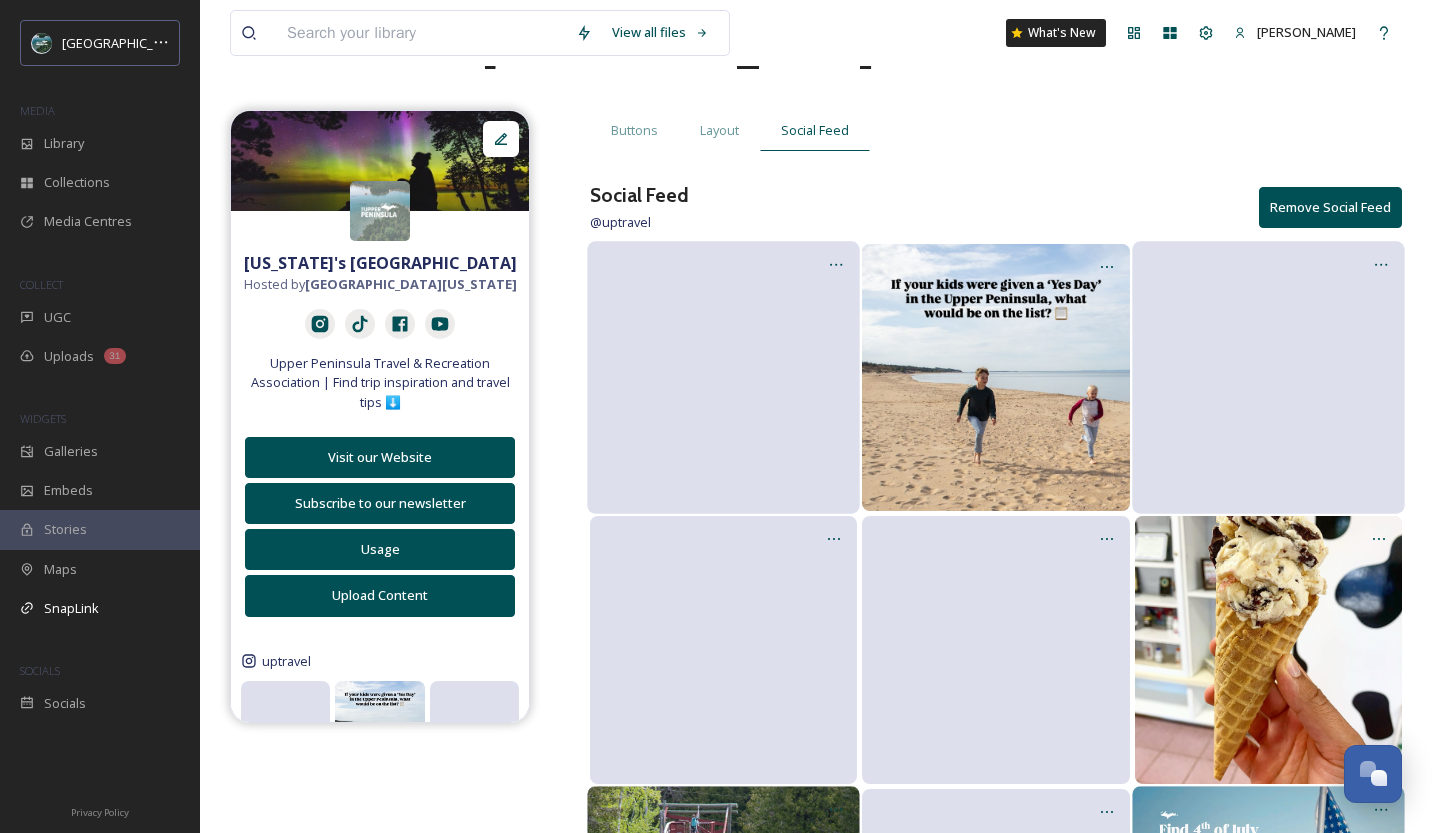 scroll, scrollTop: 0, scrollLeft: 0, axis: both 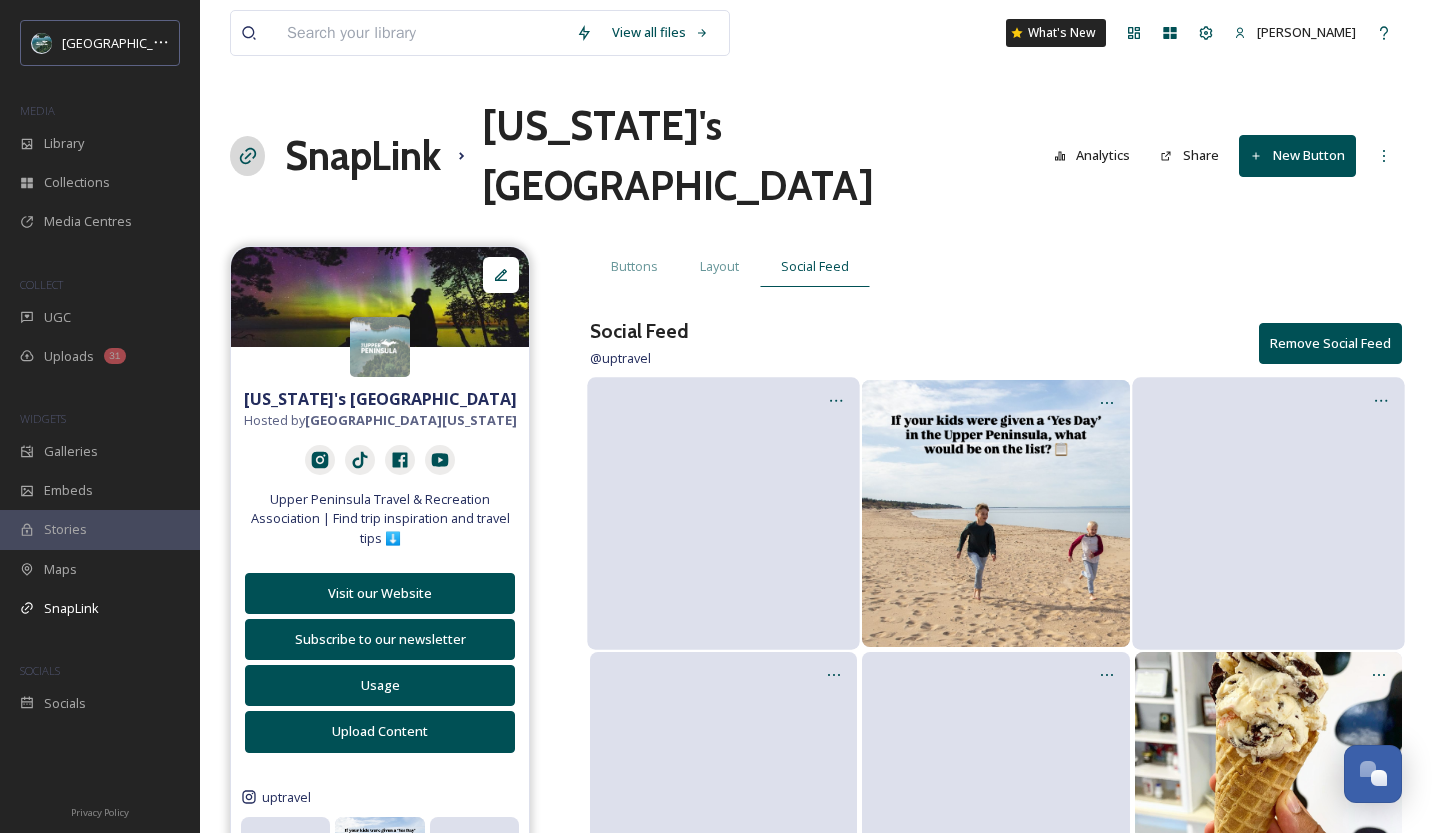 click on "View all files What's New [PERSON_NAME]" at bounding box center [816, 33] 